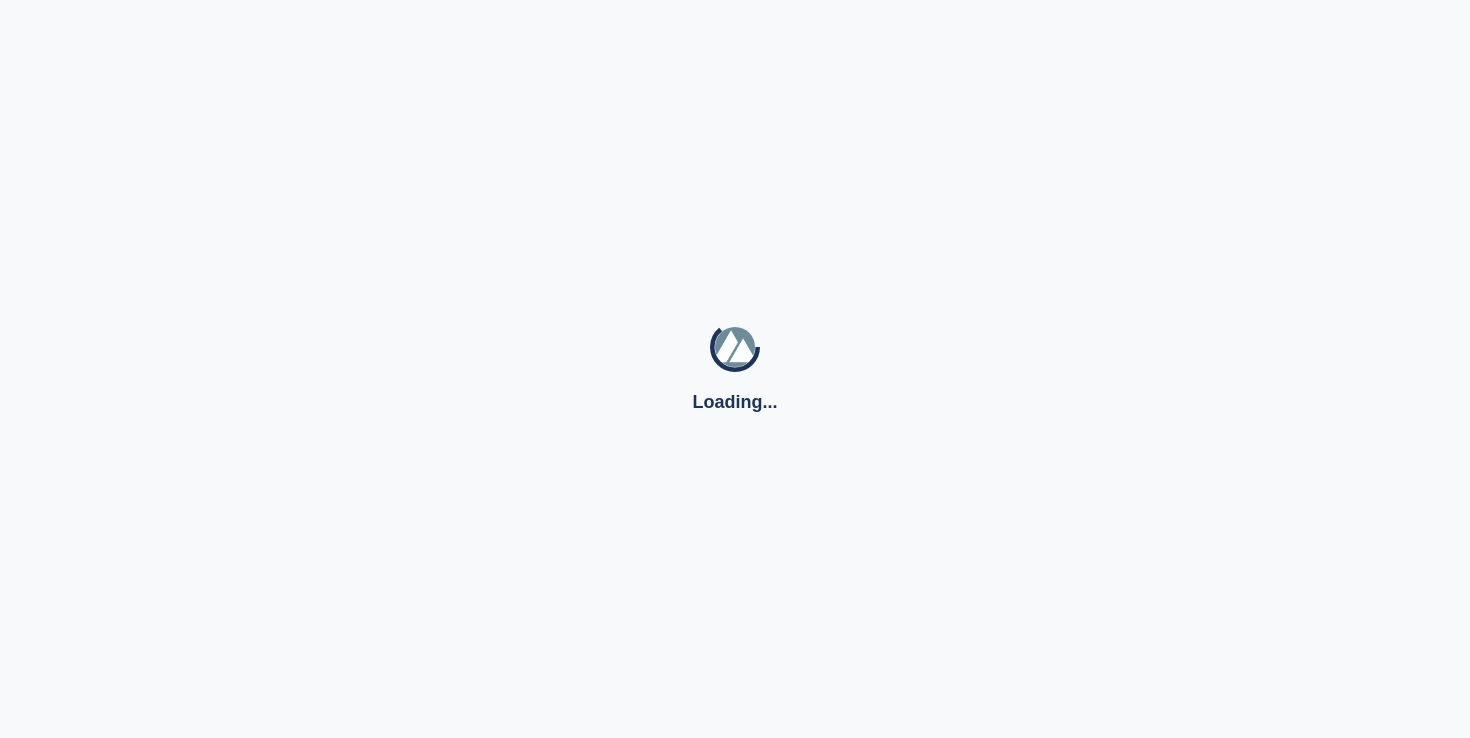scroll, scrollTop: 0, scrollLeft: 0, axis: both 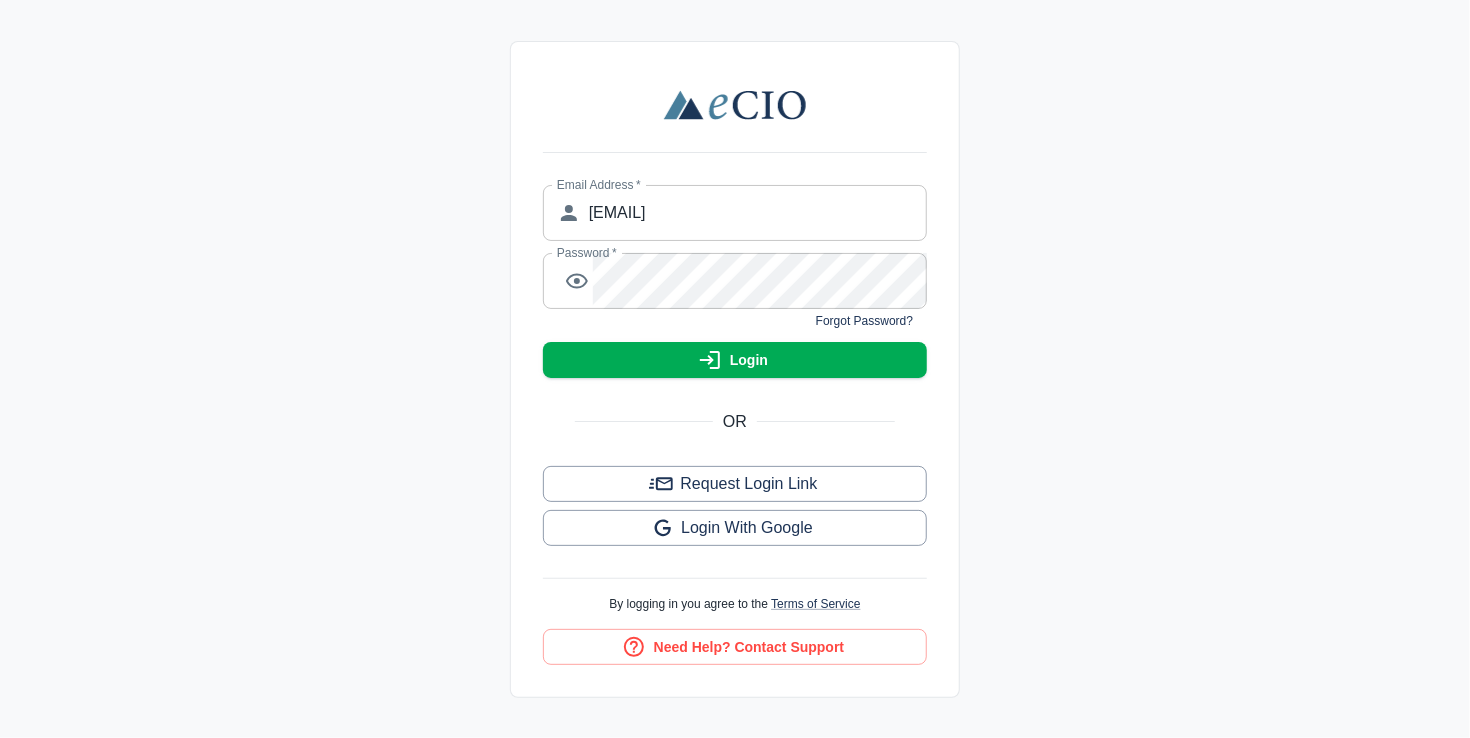 click on "Email Address   * ​ [EMAIL] Email Address   * Password   * ​ Password   * Forgot Password? Login" at bounding box center [735, 281] 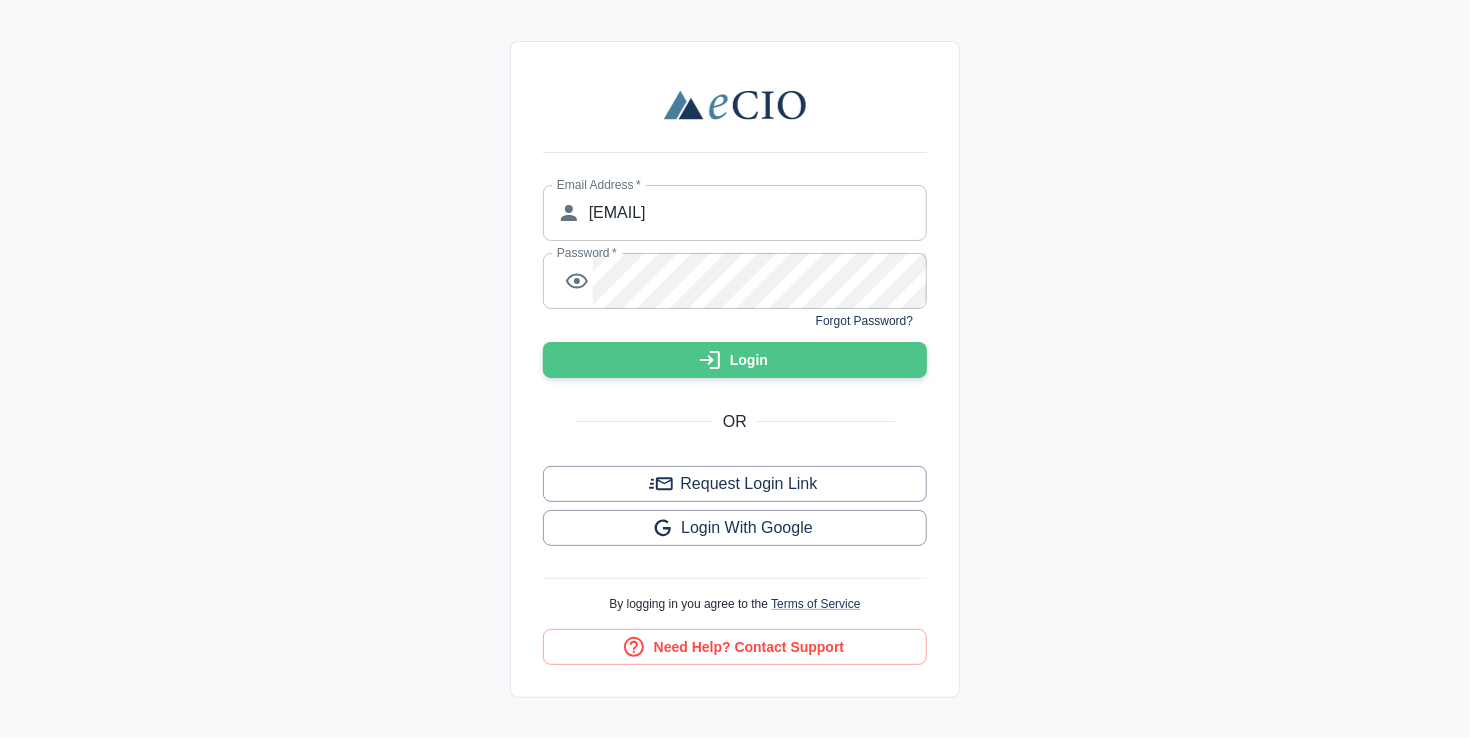 click on "Login" at bounding box center [749, 360] 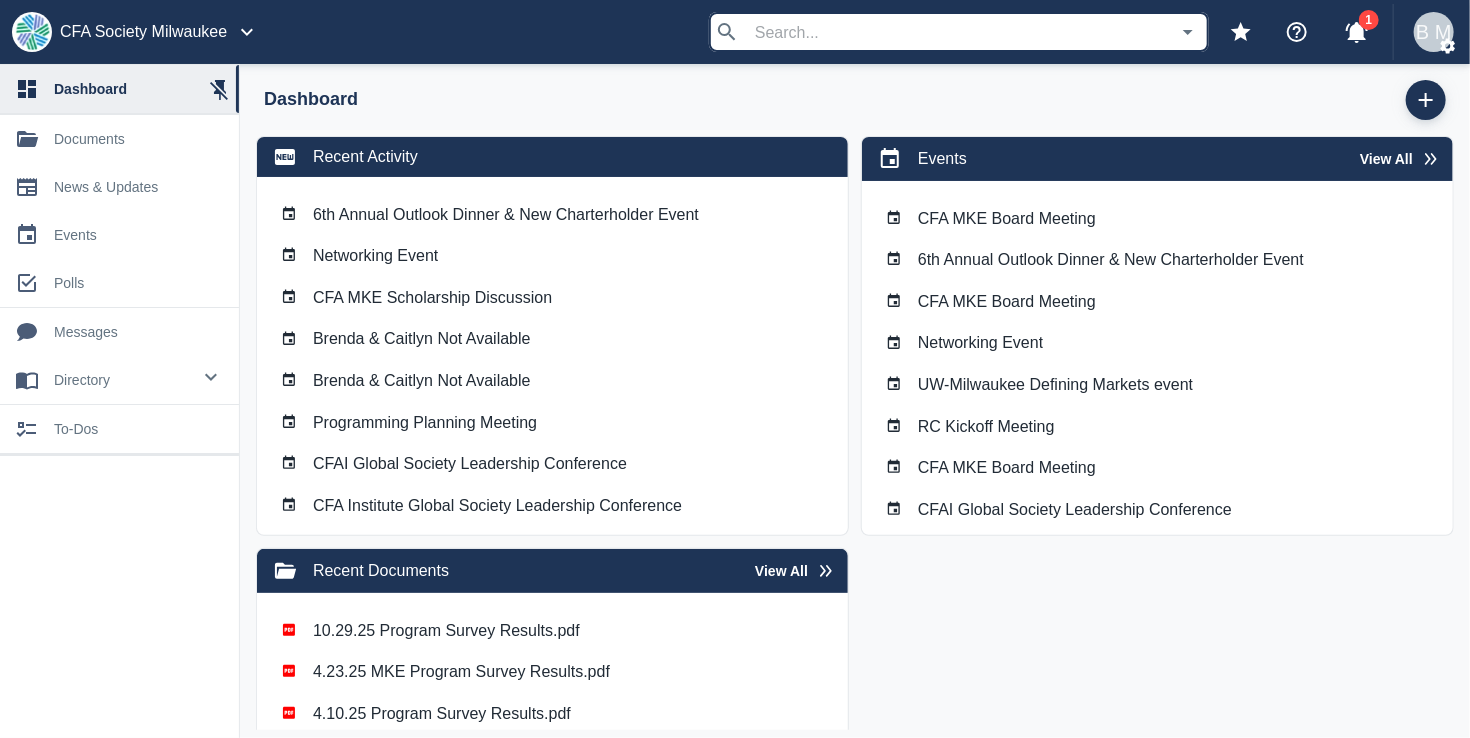click on "documents" at bounding box center [138, 139] 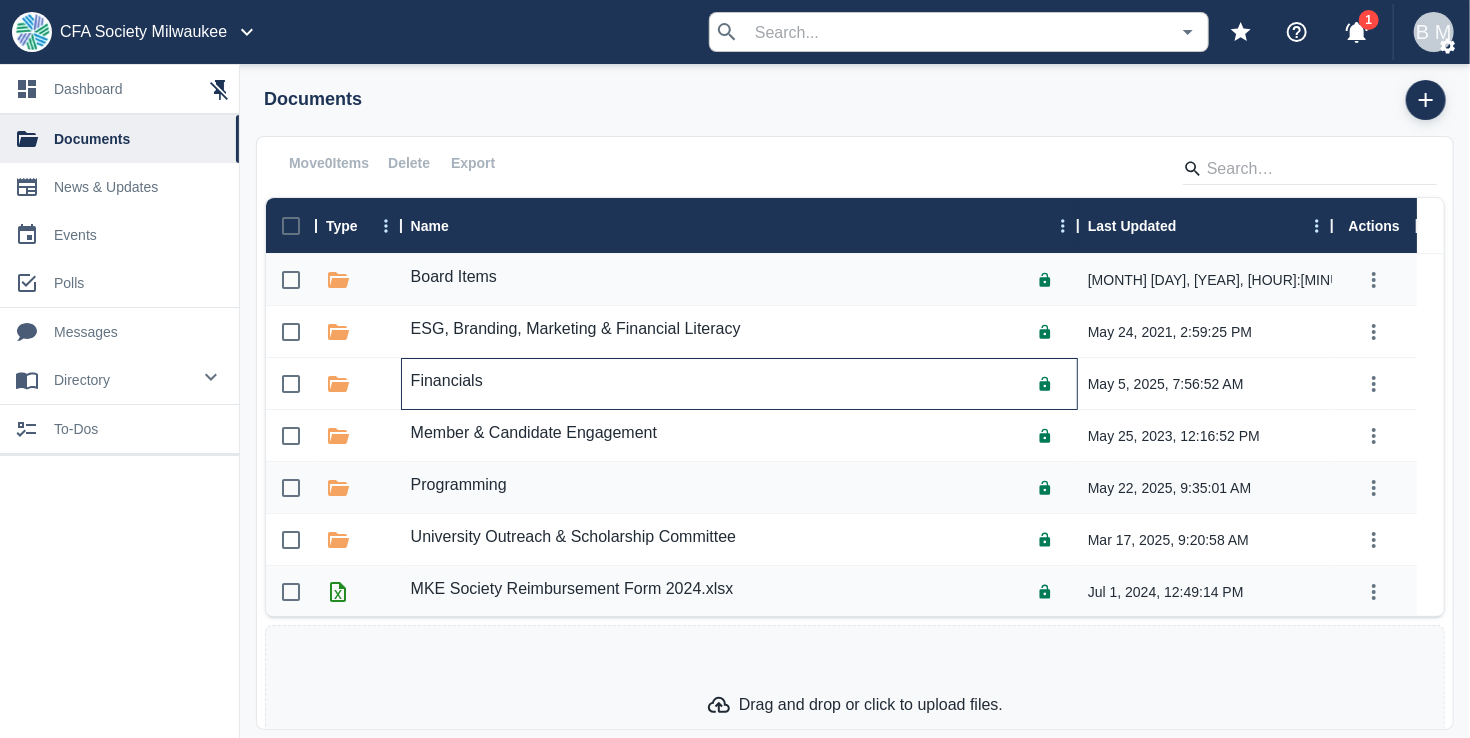 click on "Financials" at bounding box center (447, 381) 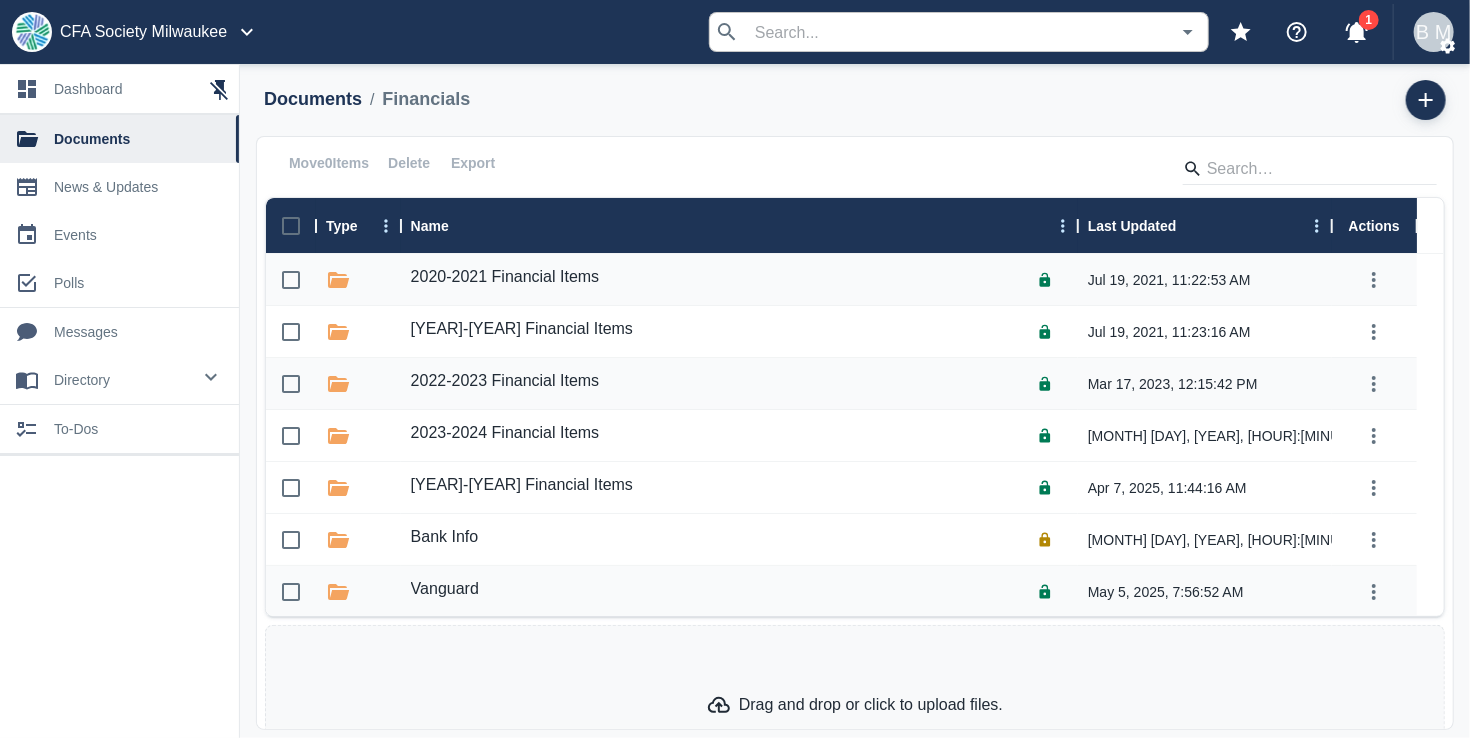 scroll, scrollTop: 16, scrollLeft: 0, axis: vertical 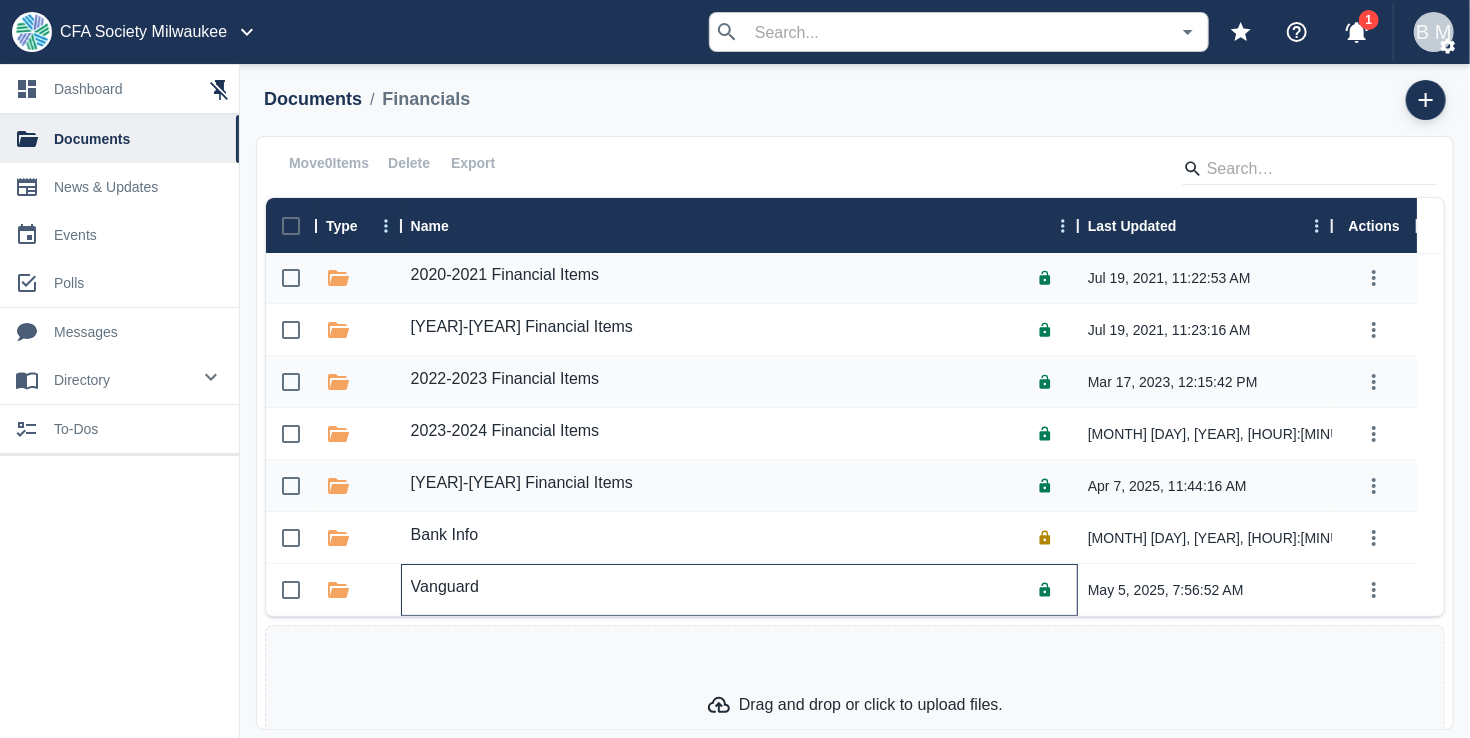 click on "Vanguard" at bounding box center (445, 587) 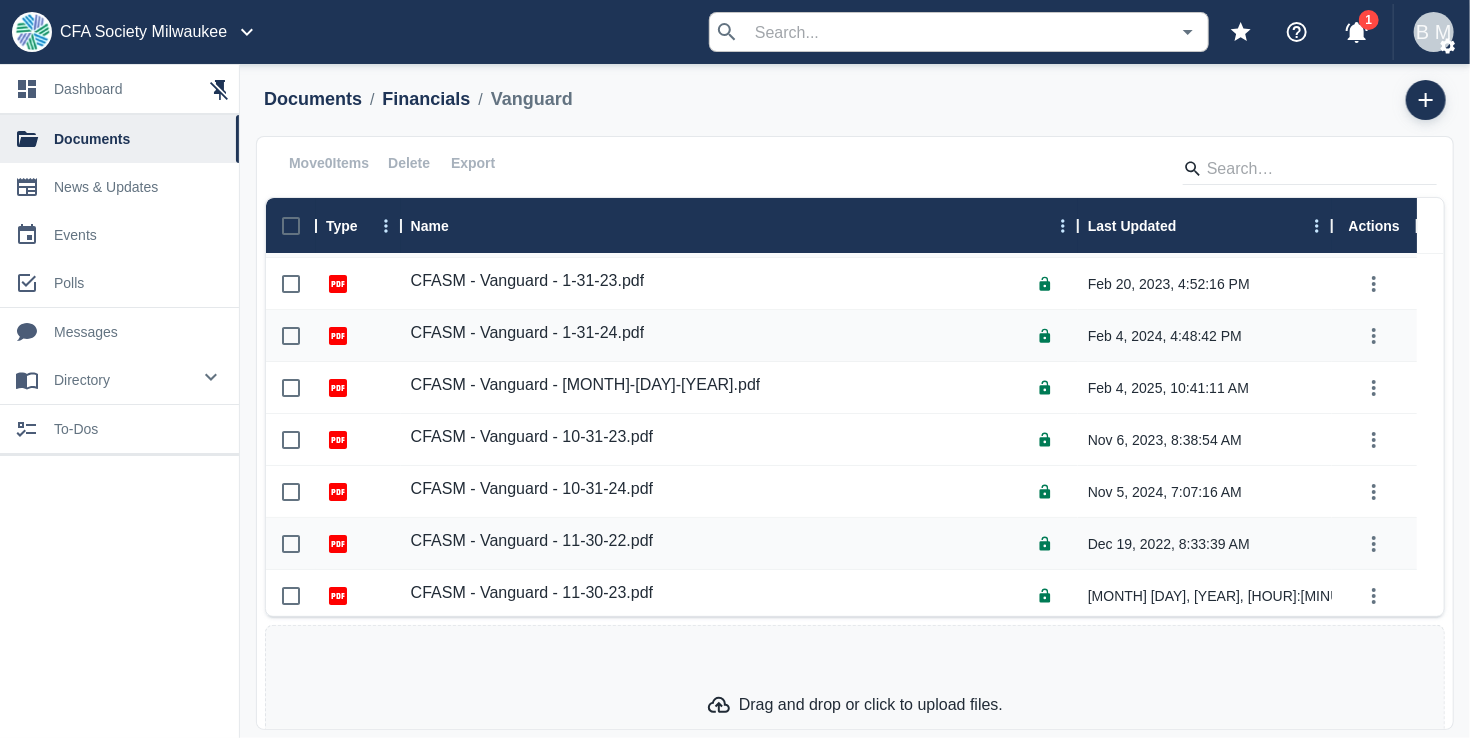 scroll, scrollTop: 0, scrollLeft: 0, axis: both 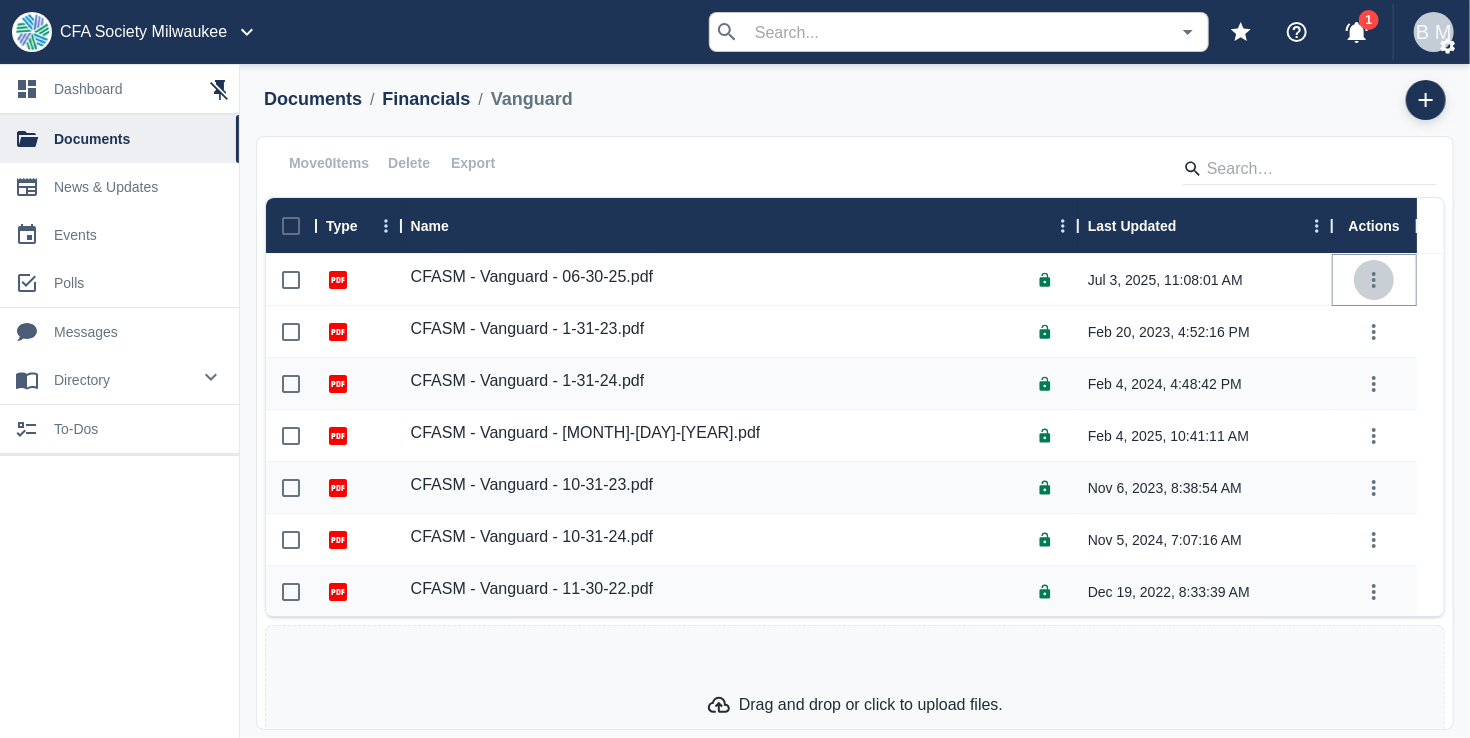 click at bounding box center (1374, 280) 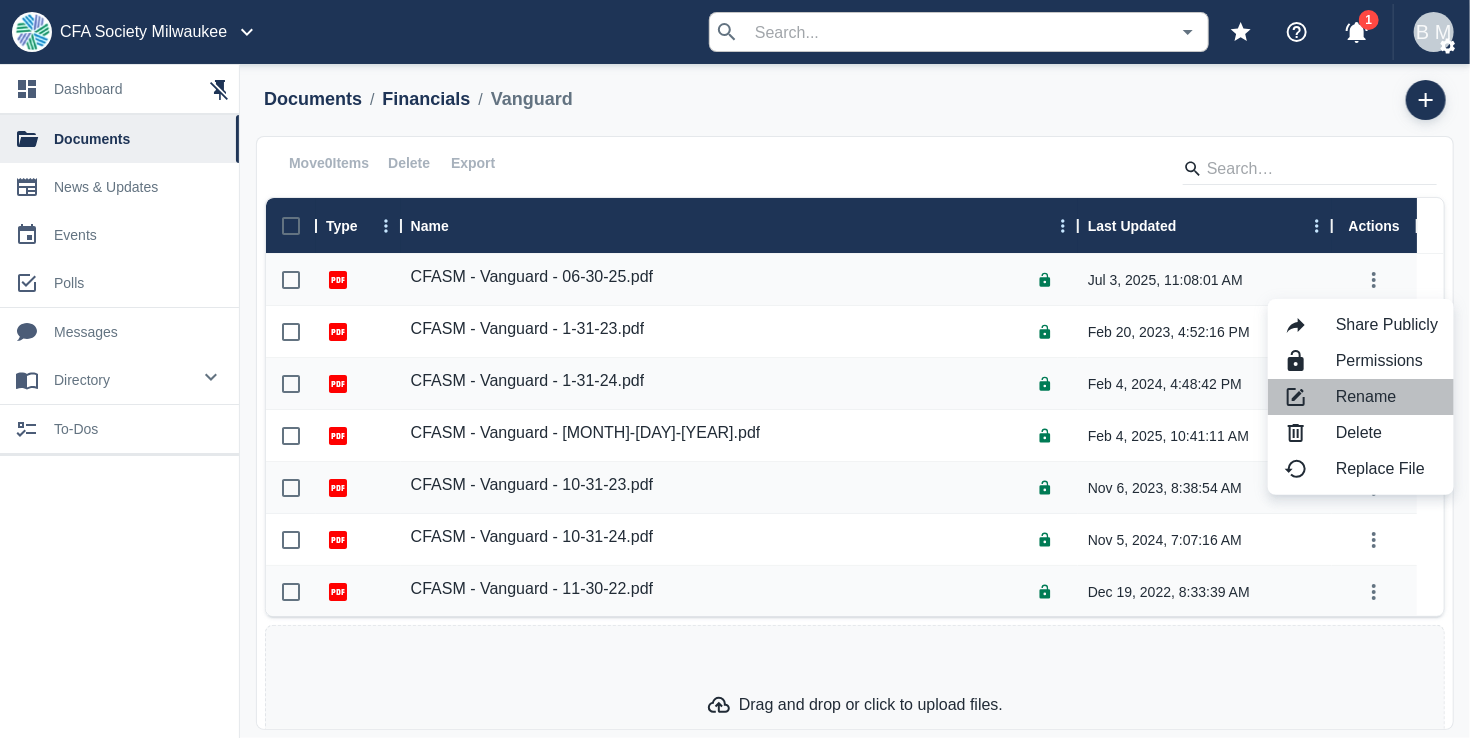 click on "Rename" at bounding box center (1387, 325) 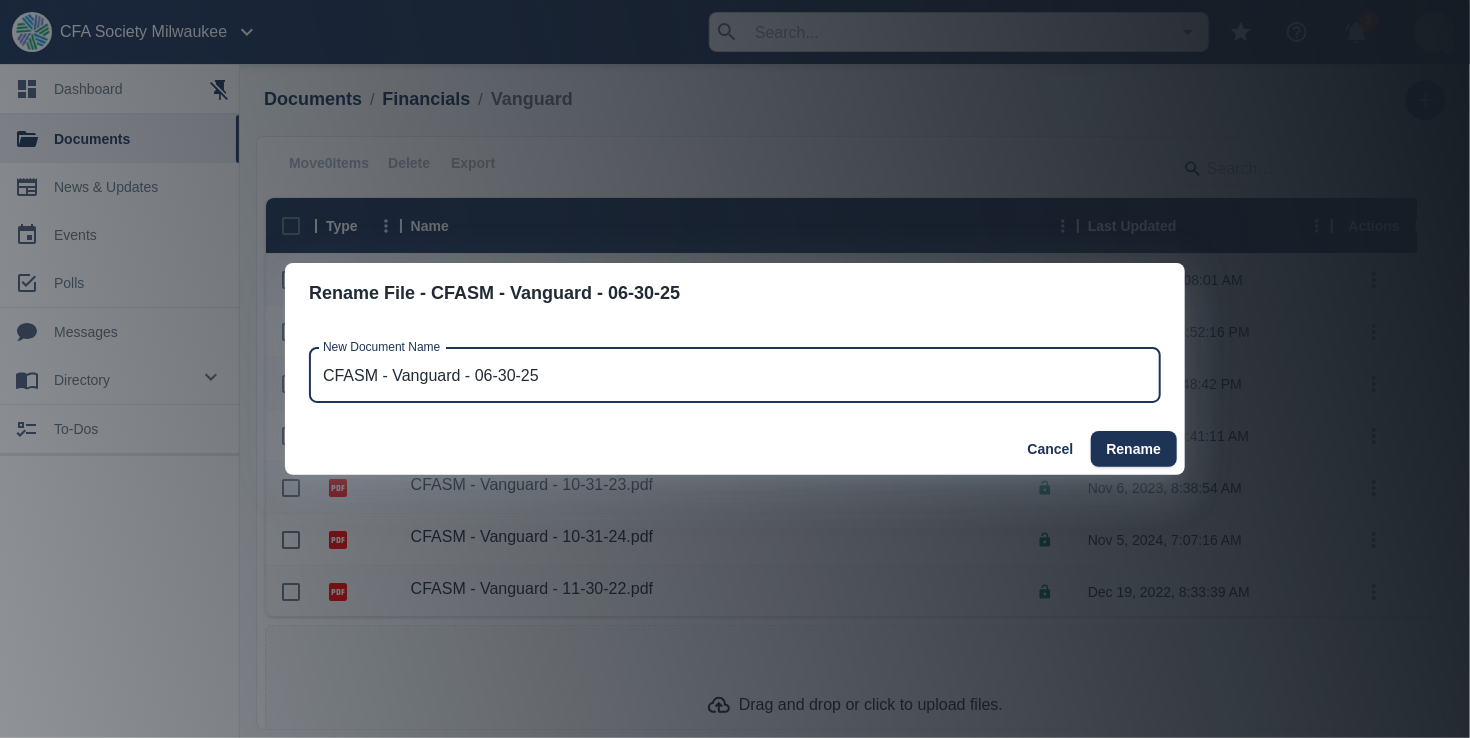 click on "CFASM - Vanguard - 06-30-25" at bounding box center [735, 375] 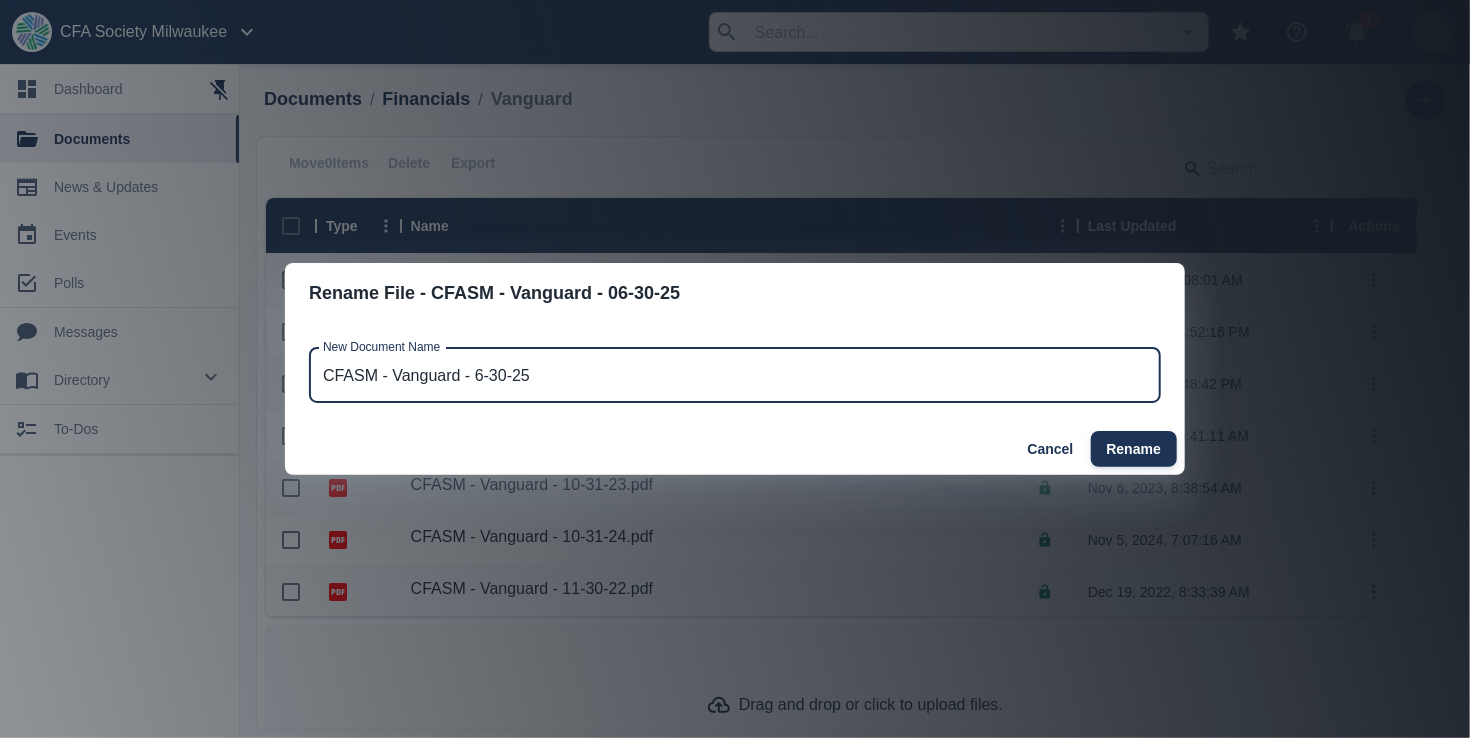 type on "CFASM - Vanguard - 6-30-25" 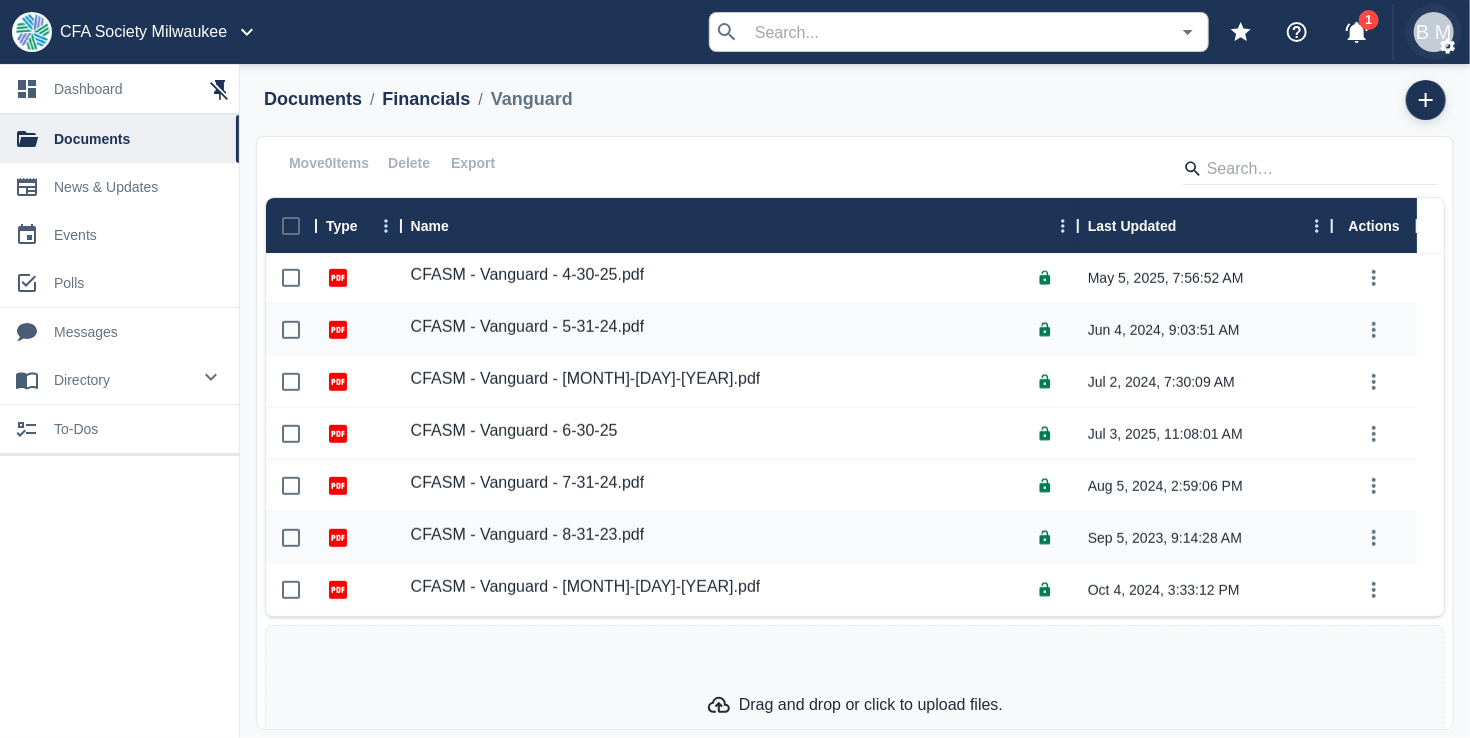 scroll, scrollTop: 885, scrollLeft: 0, axis: vertical 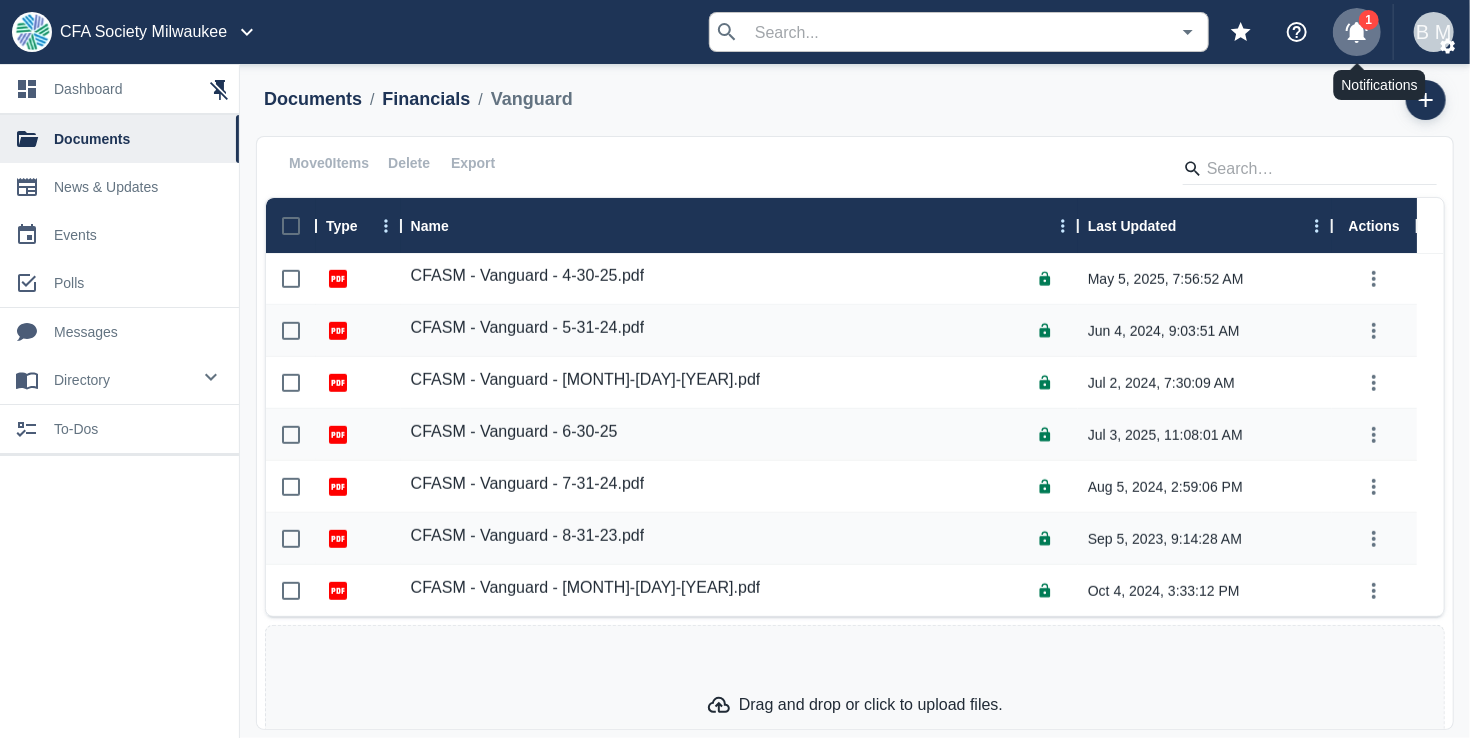 click at bounding box center (1357, 32) 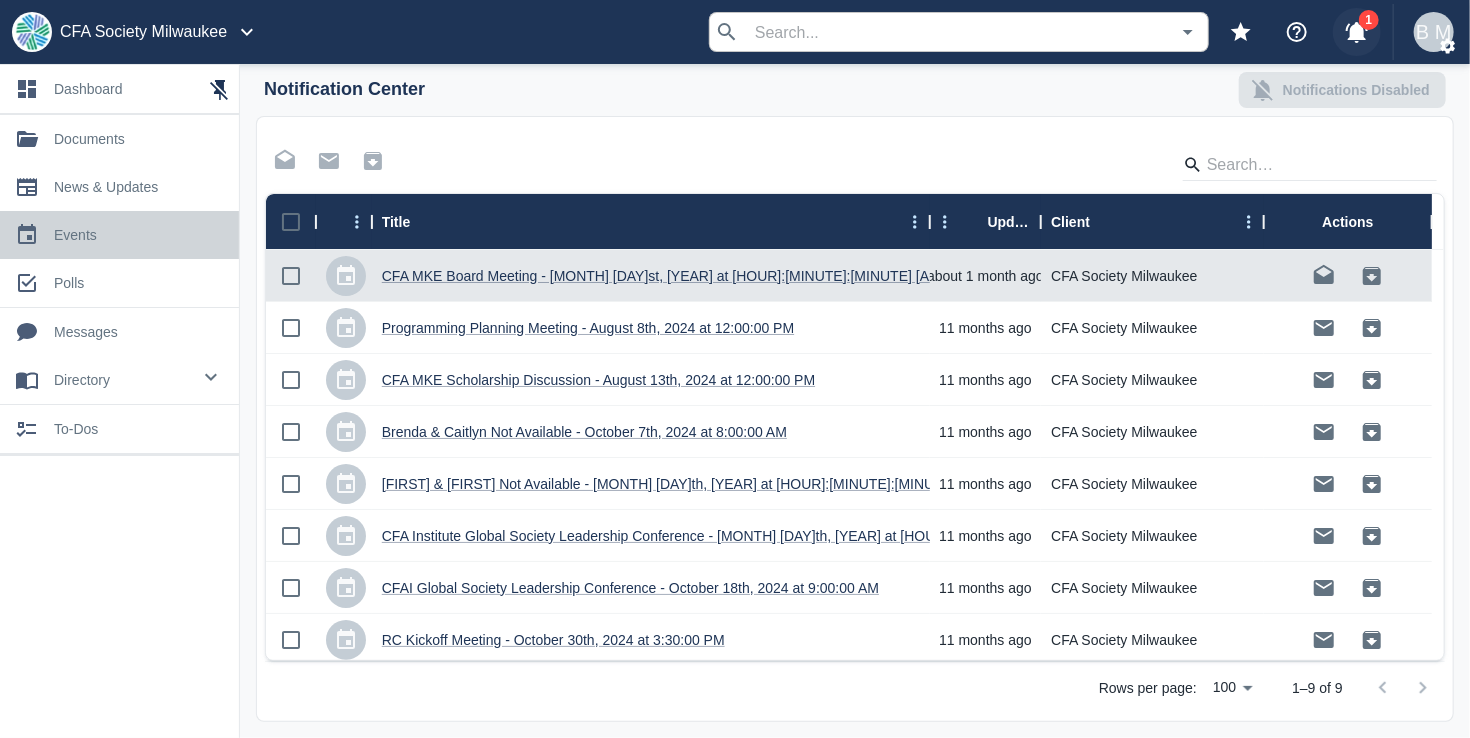 click on "events" at bounding box center (138, 235) 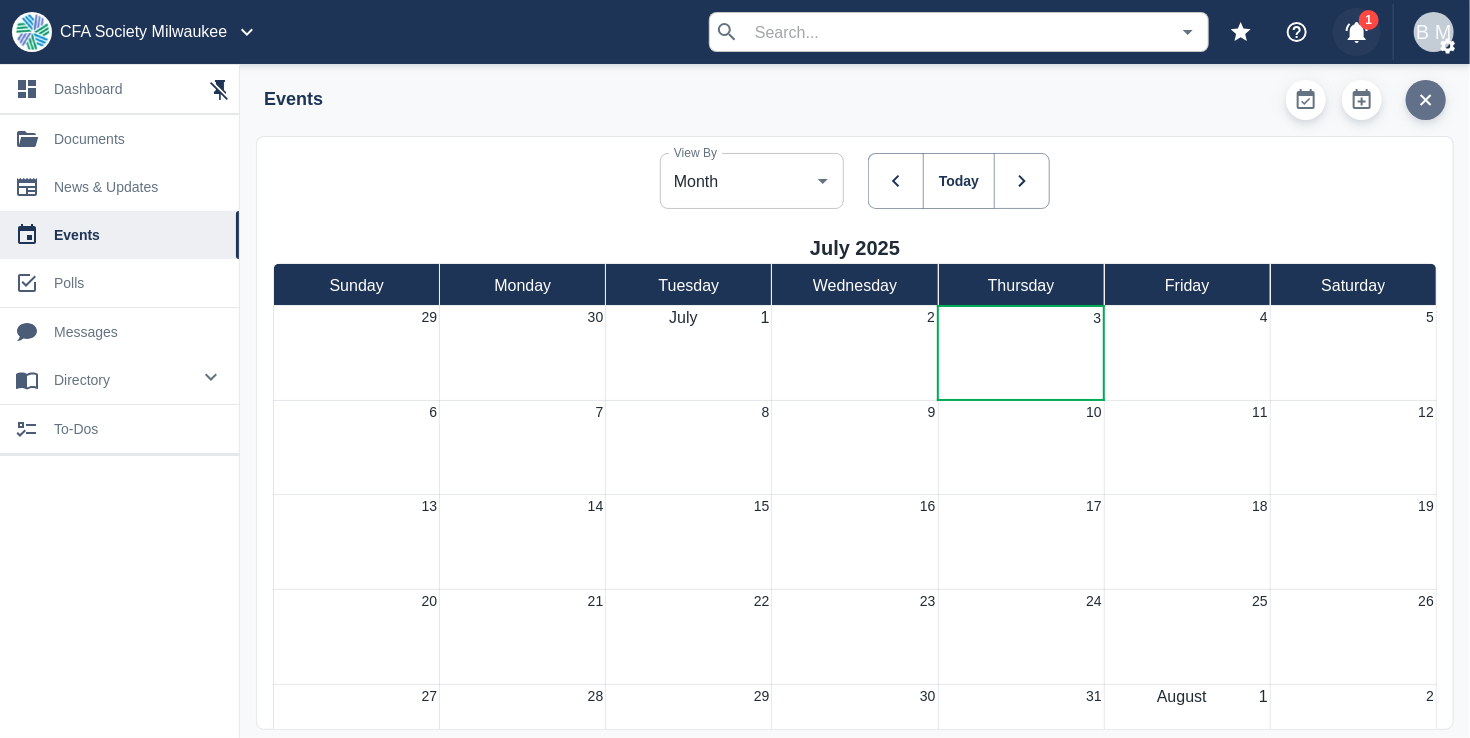 click at bounding box center [1426, 100] 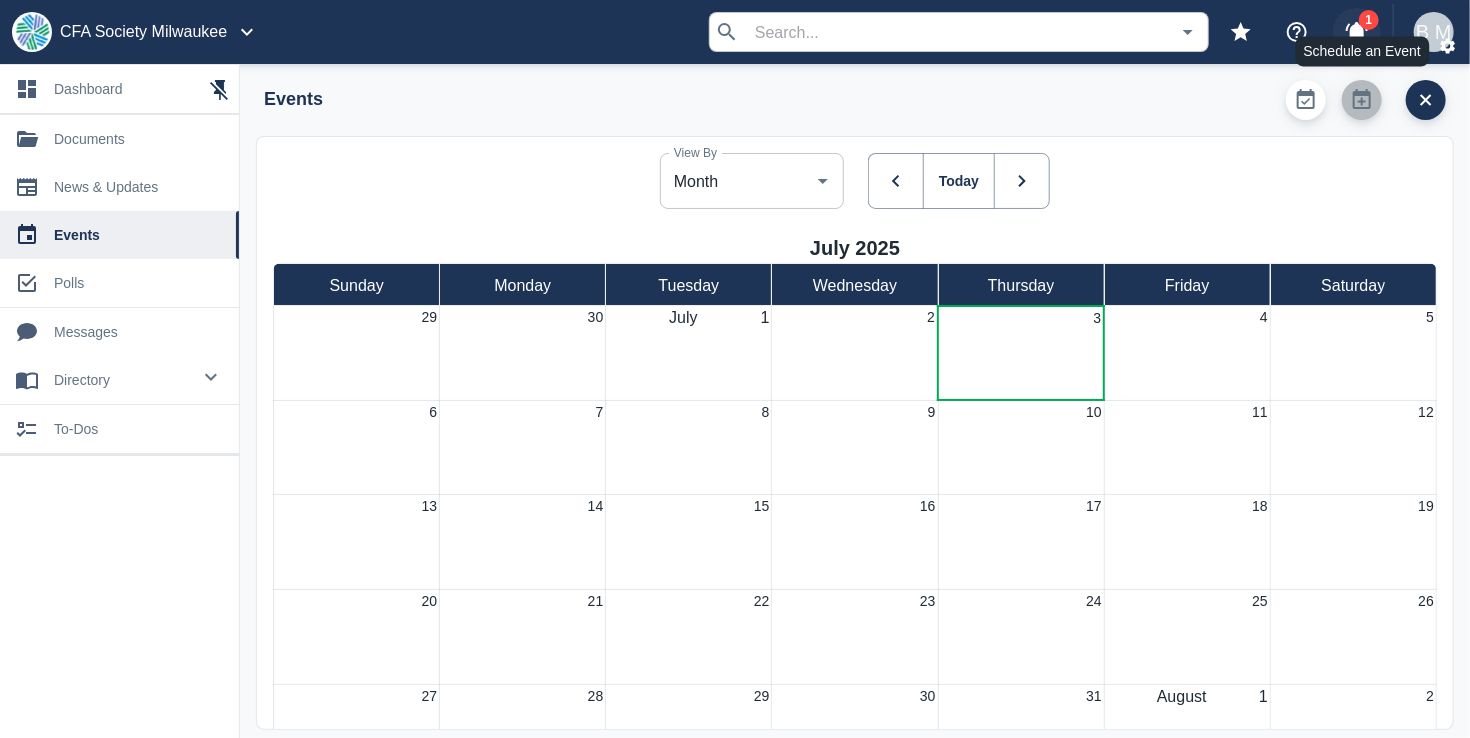 click at bounding box center (1362, 99) 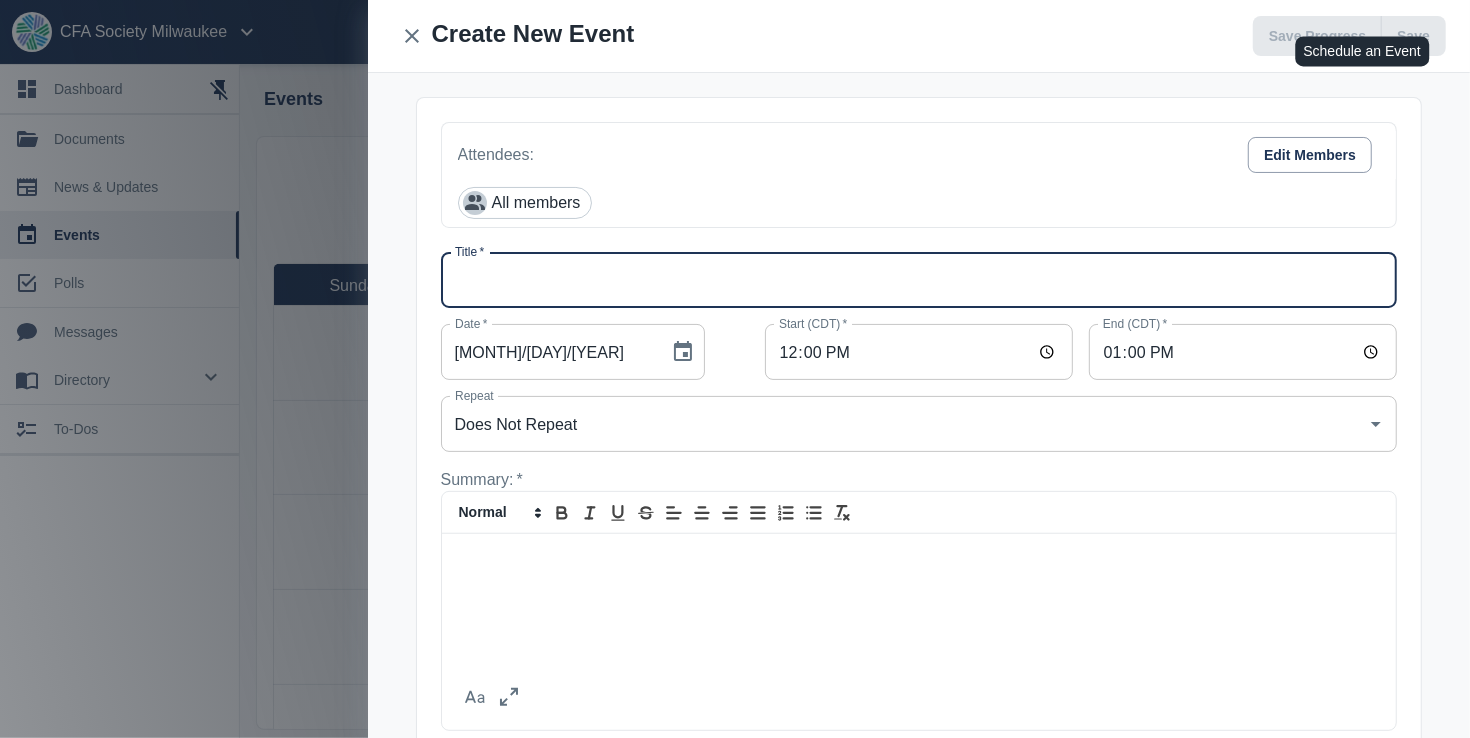 click on "Title   *" at bounding box center (919, 280) 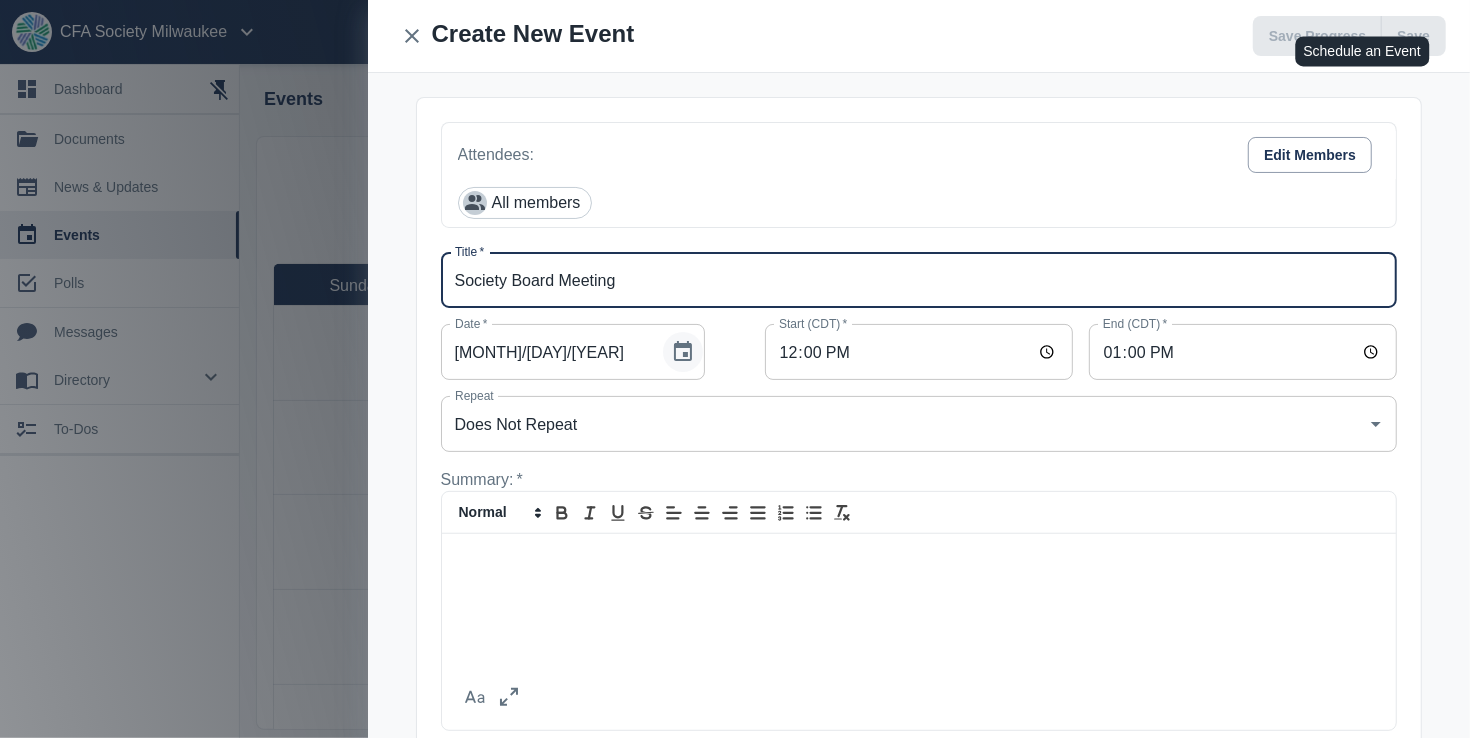 type on "Society Board Meeting" 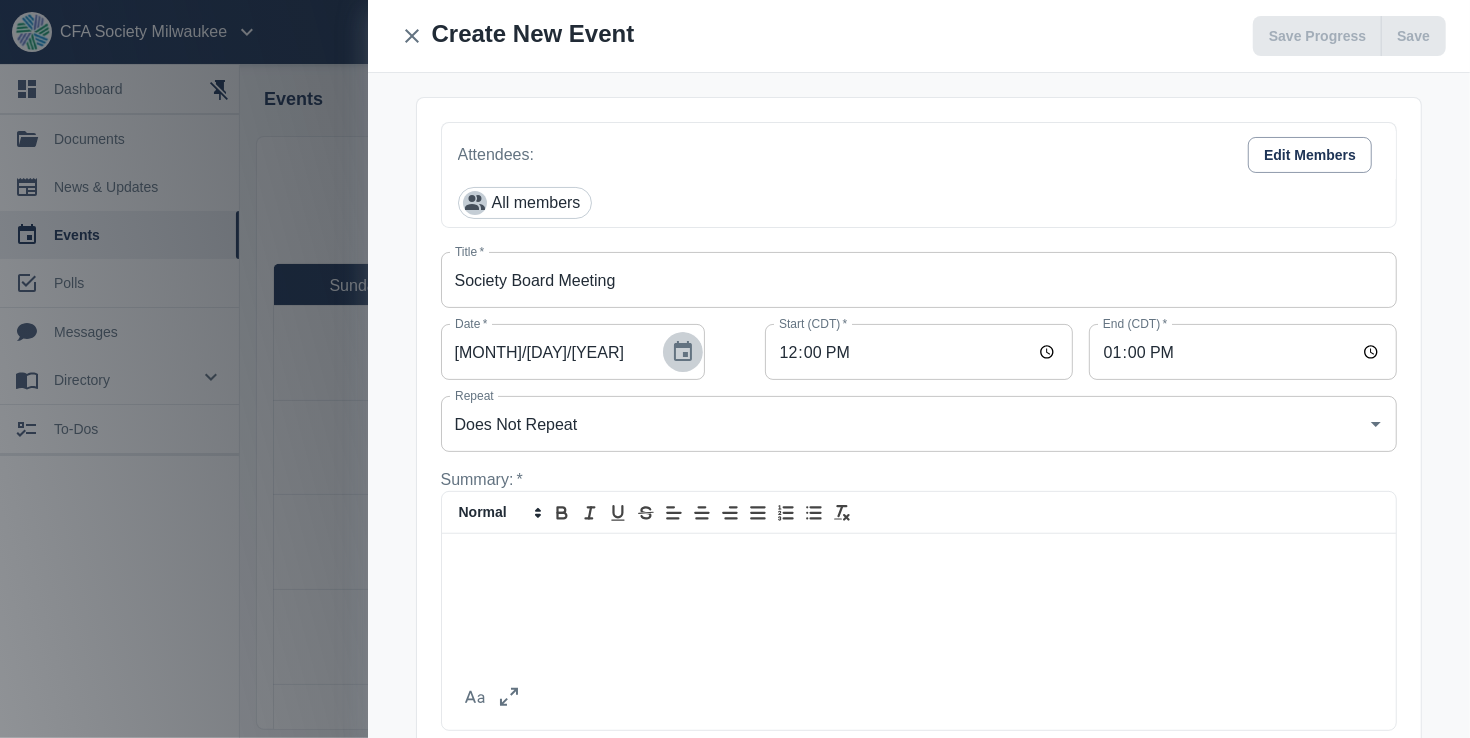 click at bounding box center (683, 352) 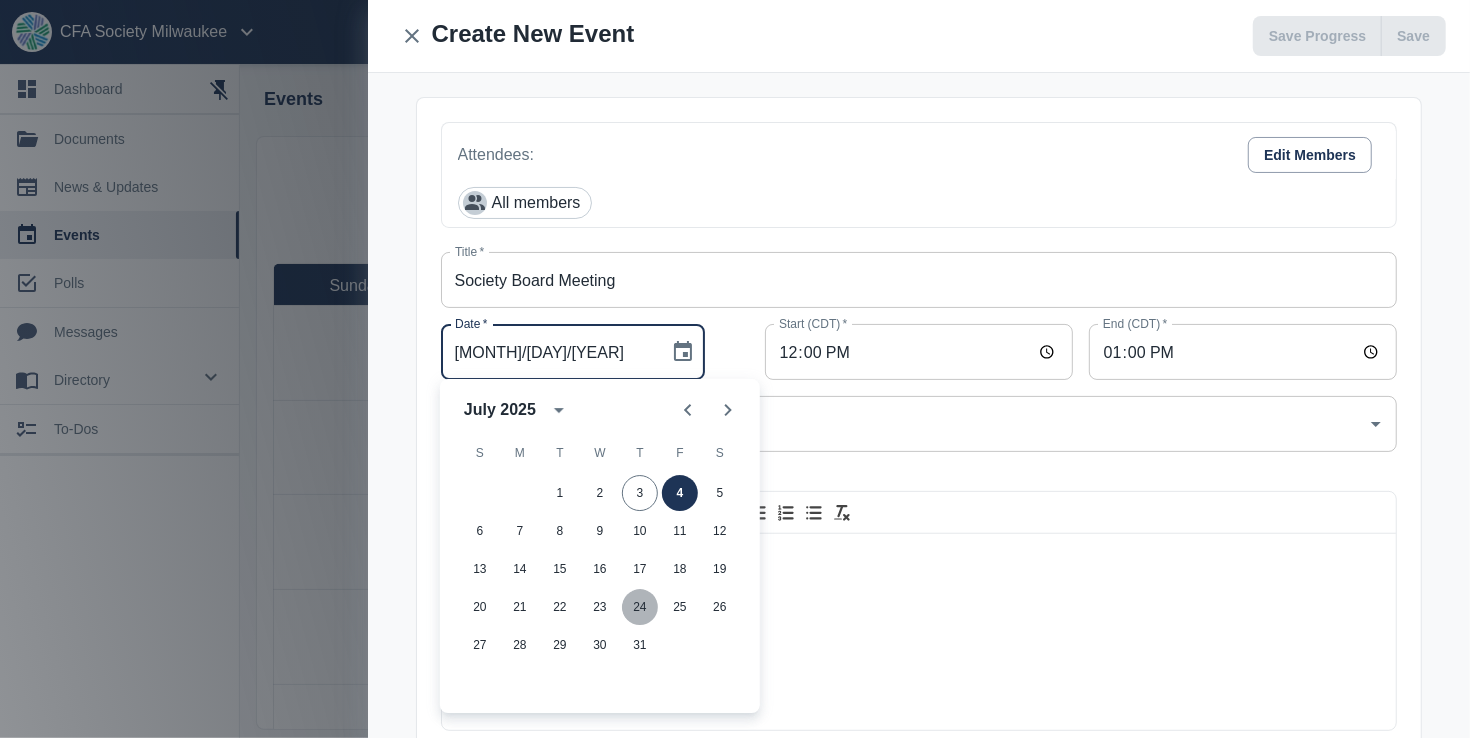 click on "24" at bounding box center [640, 531] 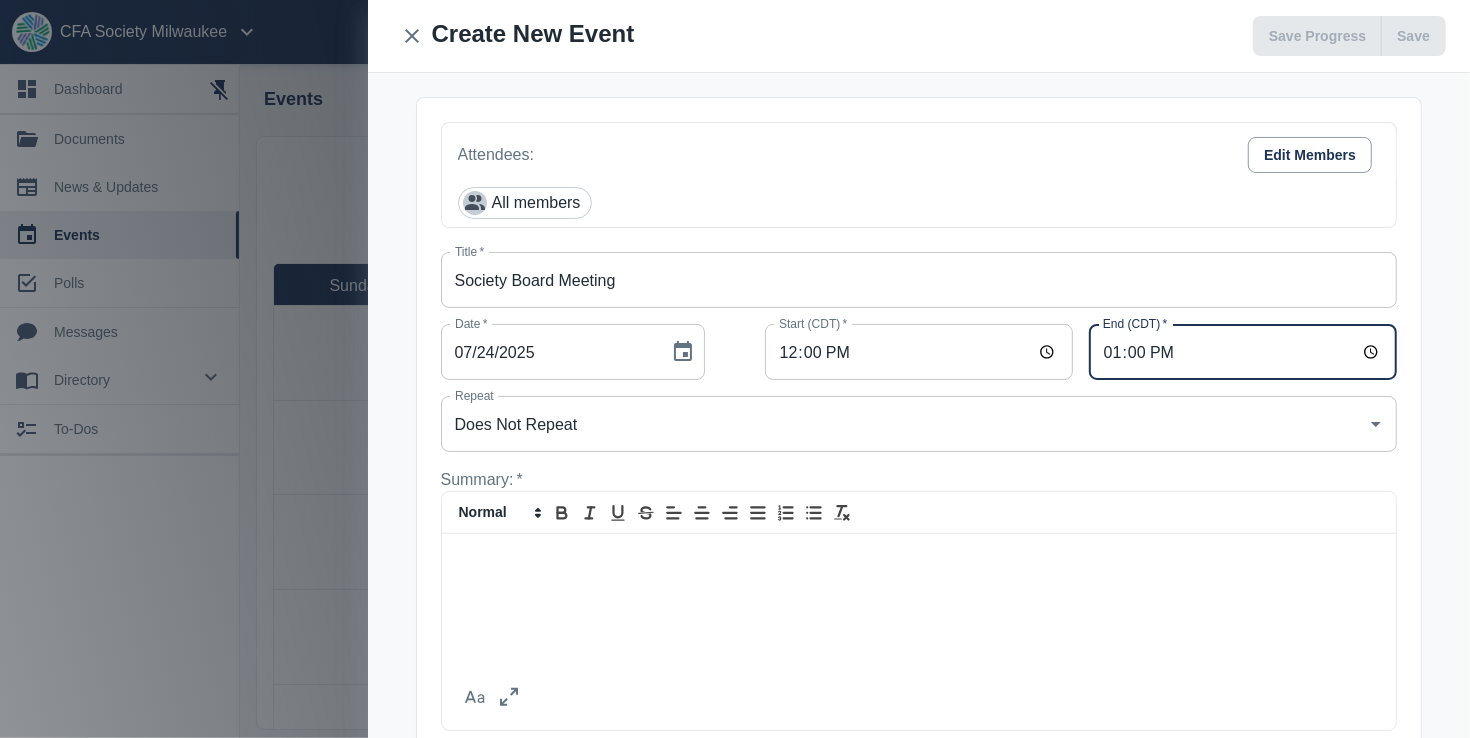 click on "13:00" at bounding box center (1243, 352) 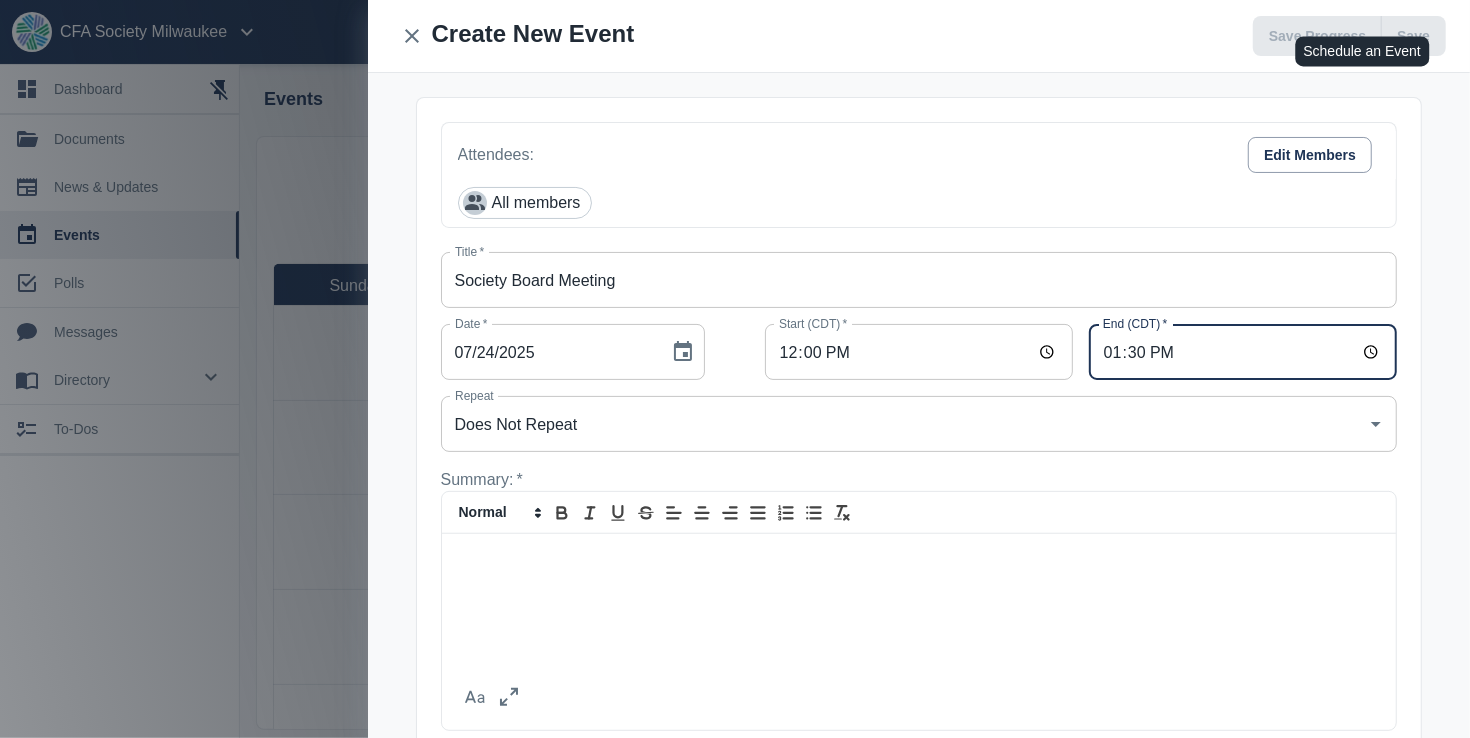 type on "13:30" 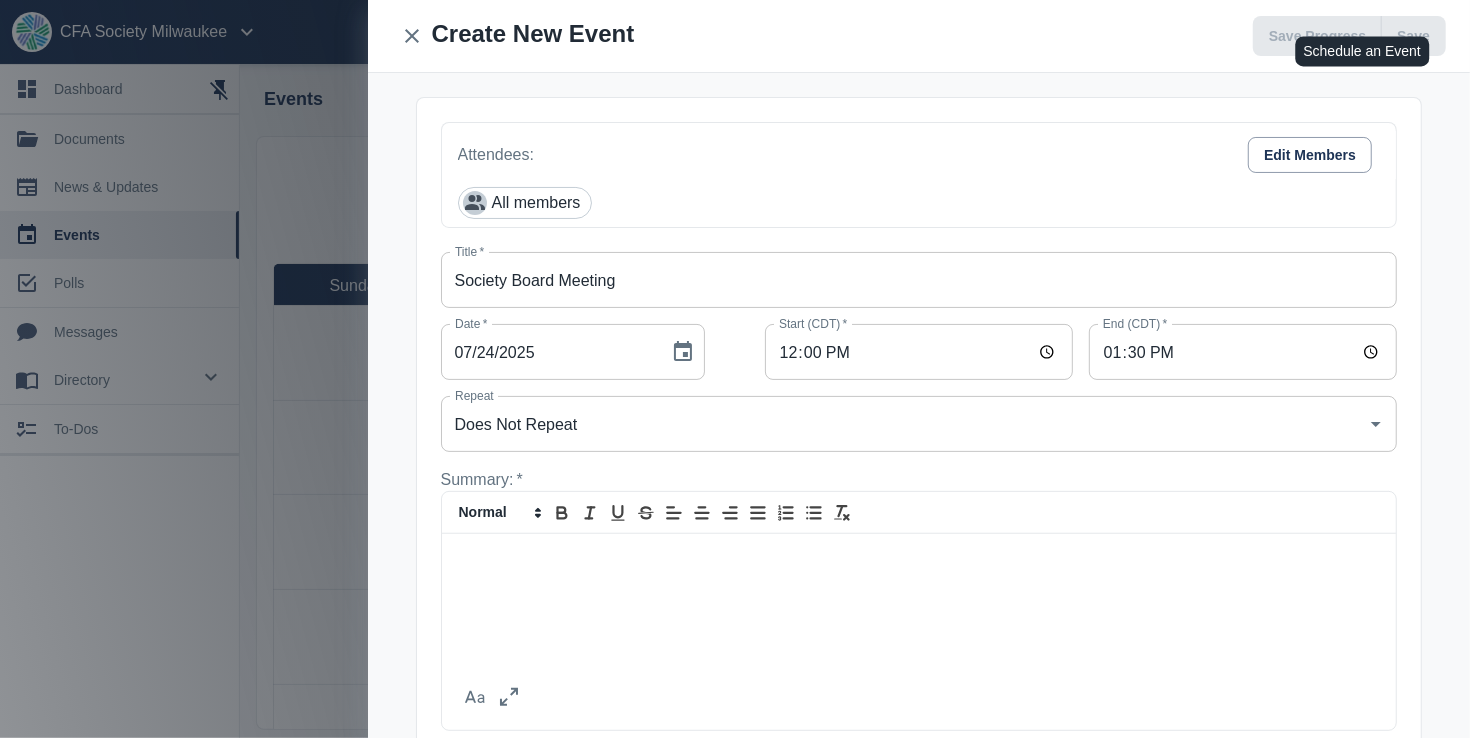 click at bounding box center (919, 595) 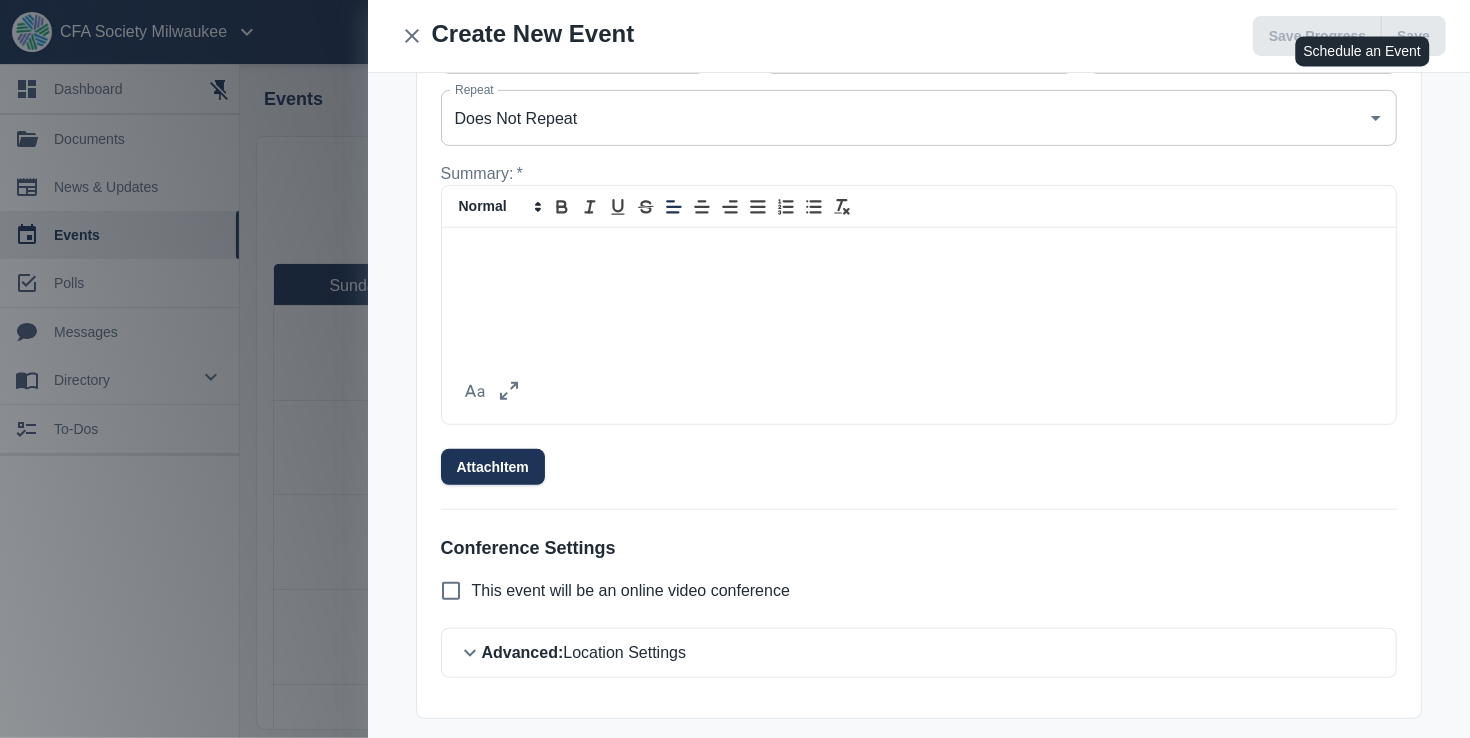 scroll, scrollTop: 308, scrollLeft: 0, axis: vertical 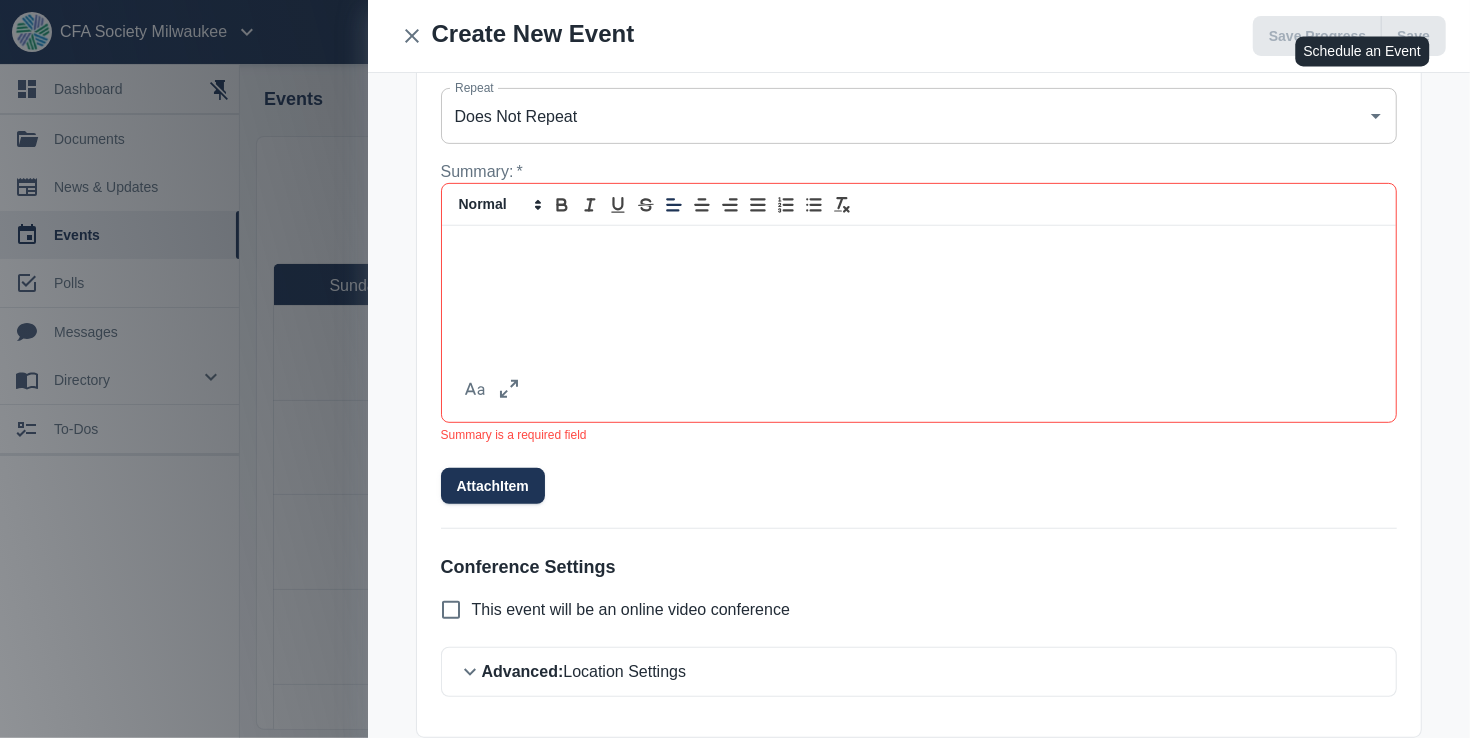 click on "Advanced:  Location Settings" at bounding box center [919, 672] 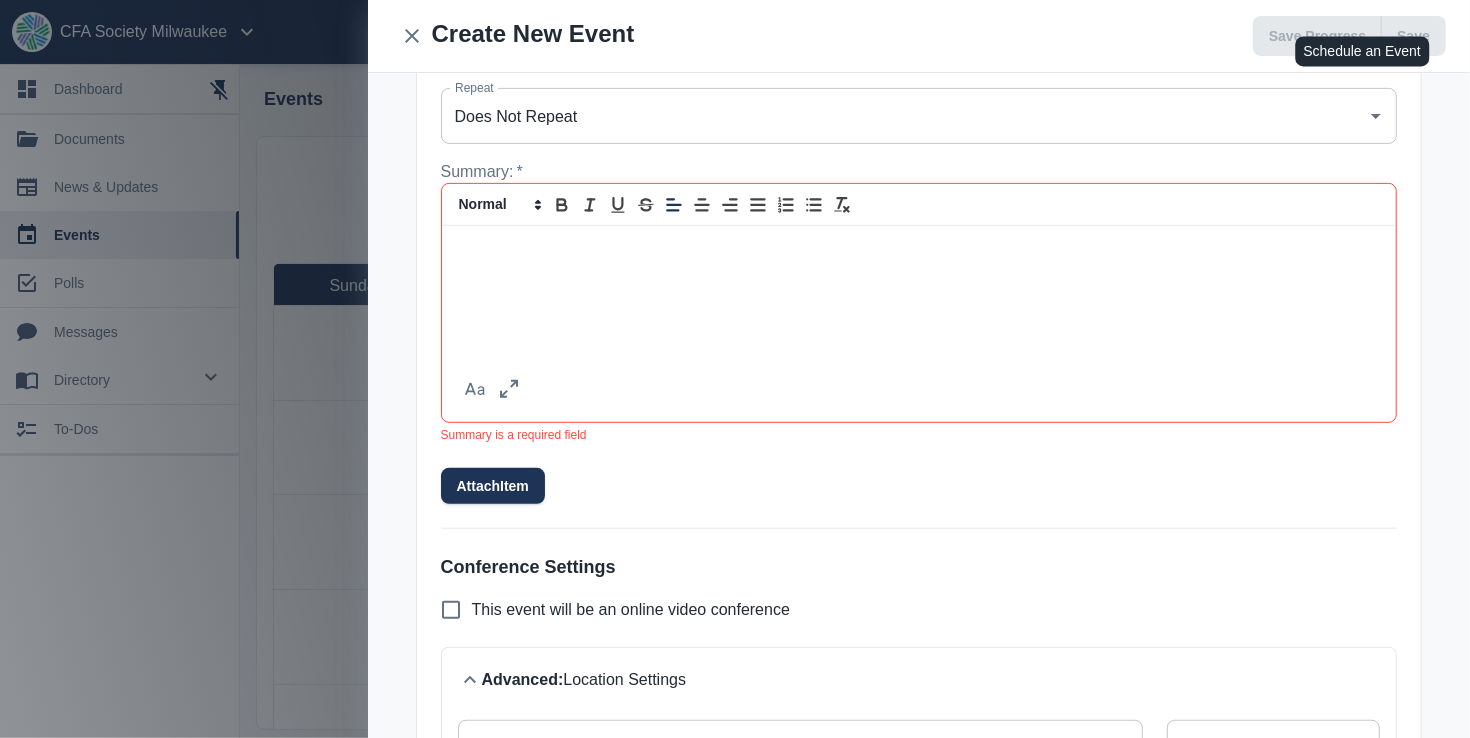 click at bounding box center [919, 287] 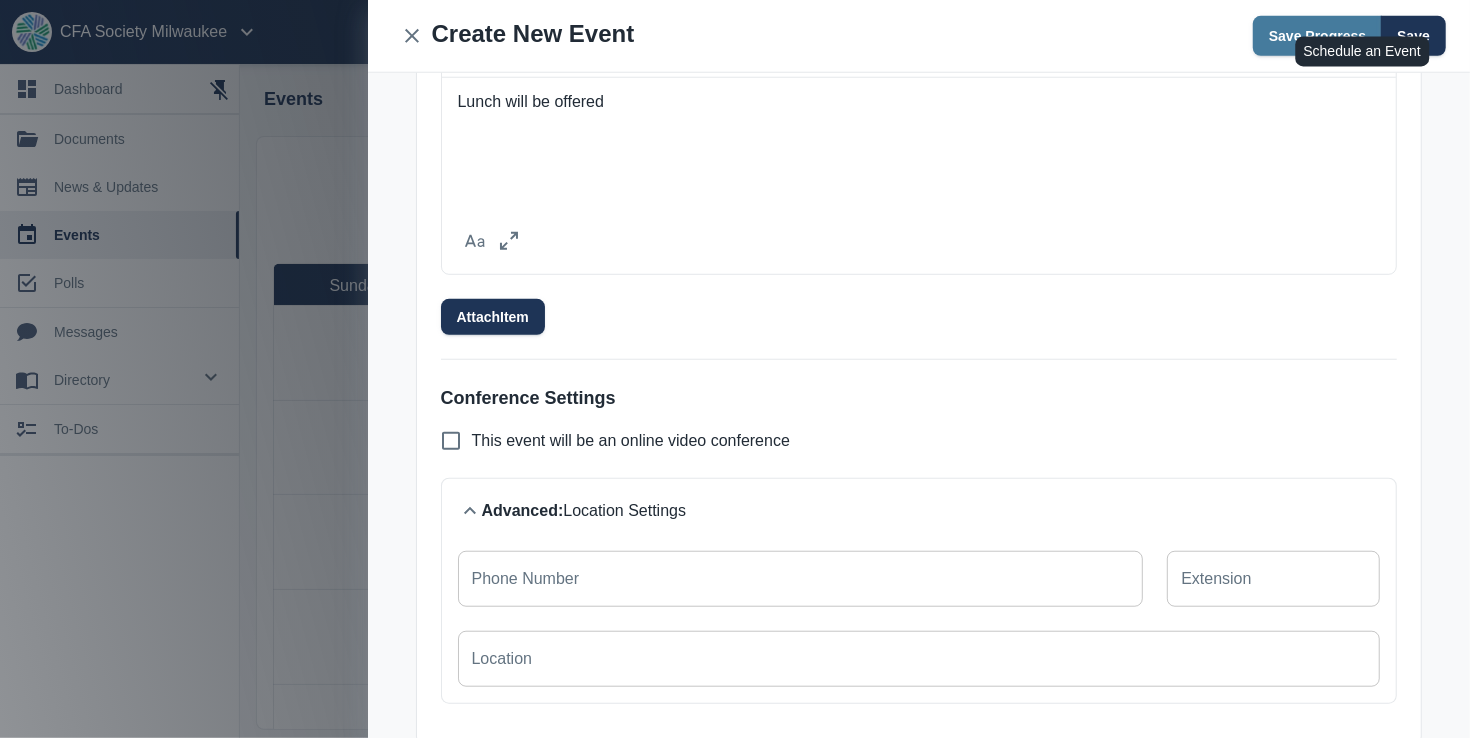 scroll, scrollTop: 484, scrollLeft: 0, axis: vertical 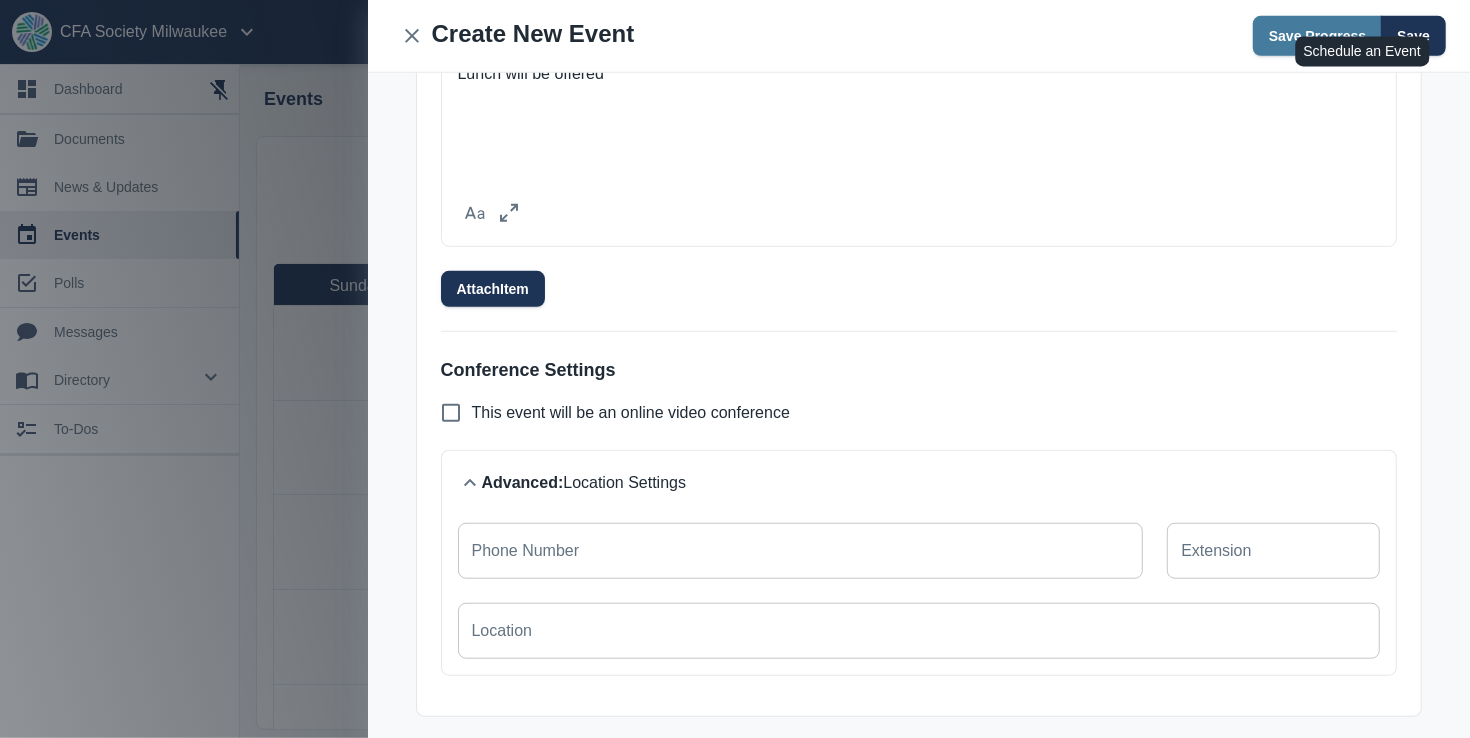 click on "Location" at bounding box center (919, 631) 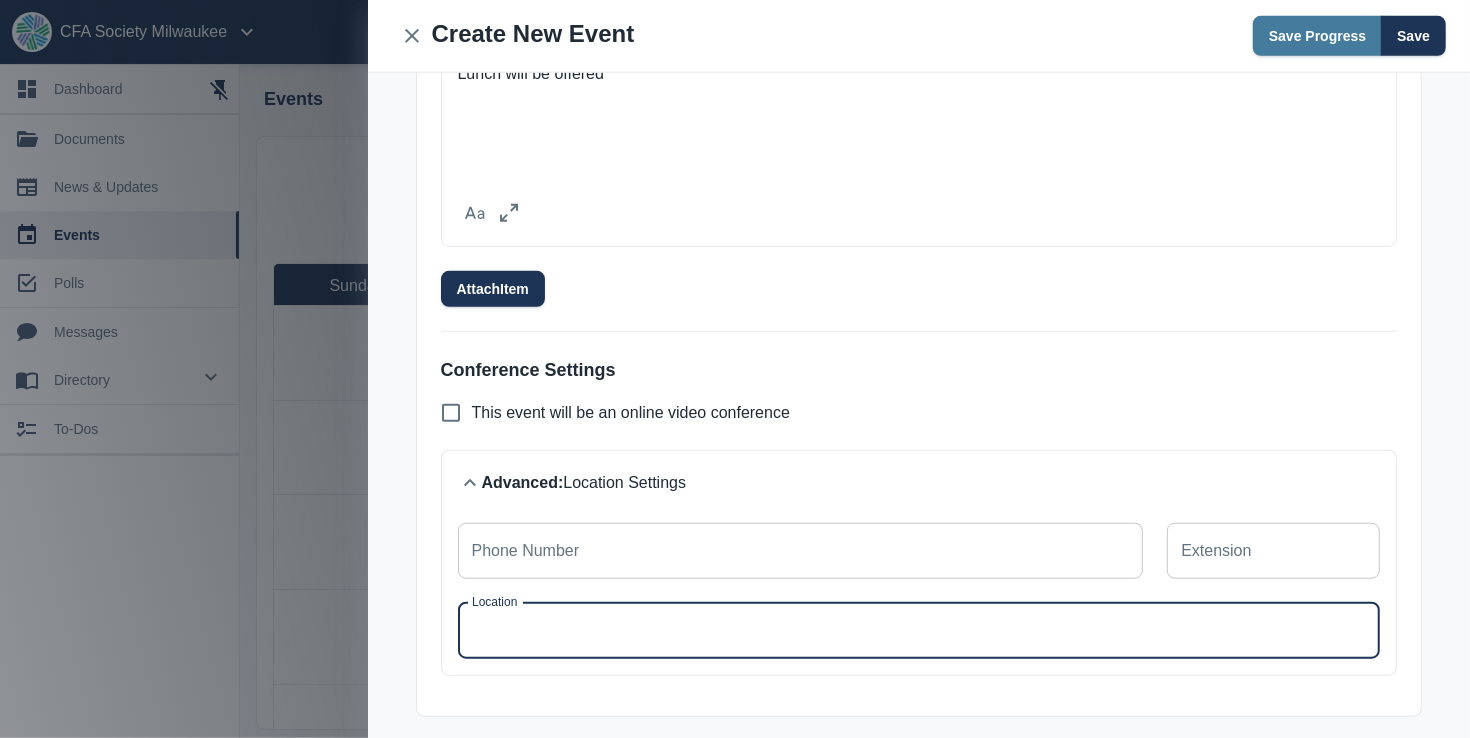 type on "[NUMBER] [STREET], [CITY] [STATE] [POSTAL_CODE]" 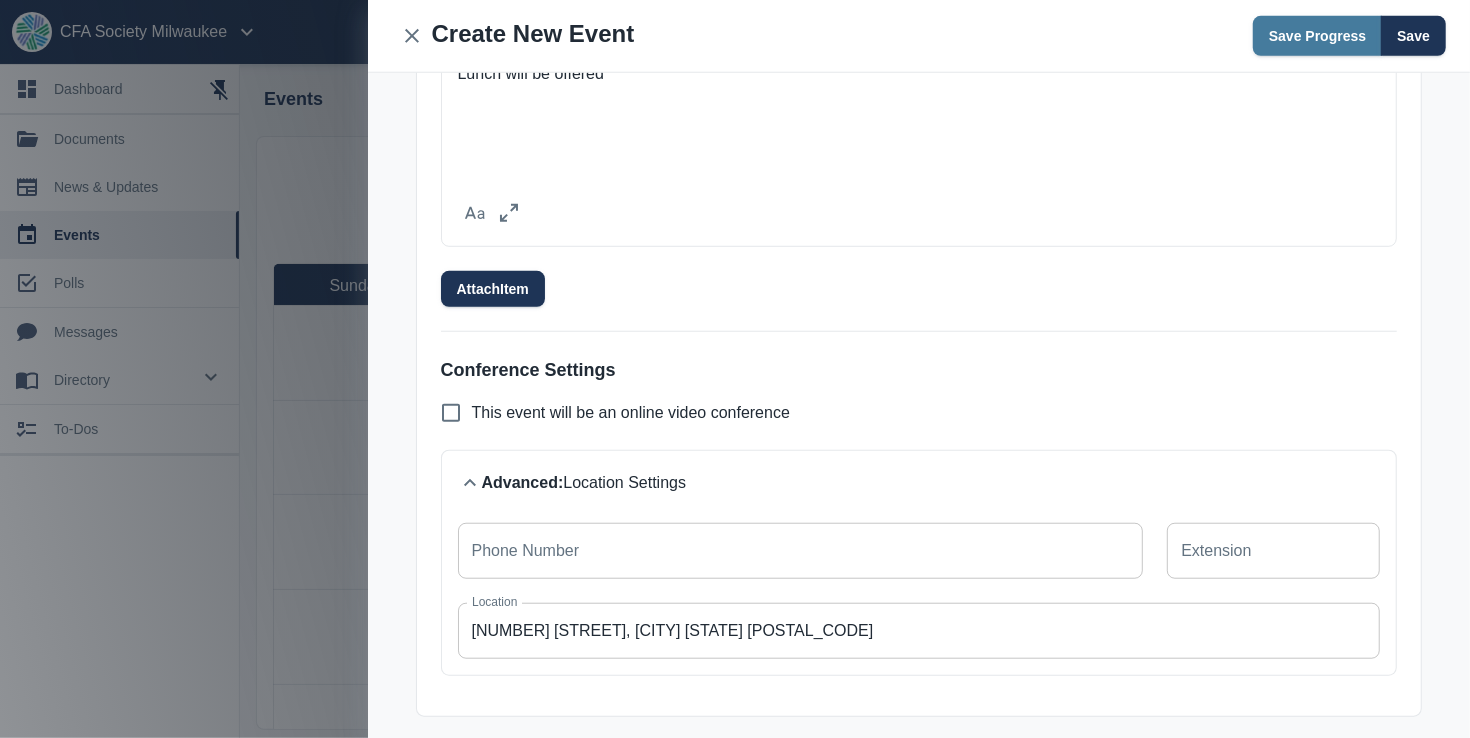 click on "CFA Society Milwaukee ​ ​ 1 B M 0 dashboard 0 documents 0 news & updates 0 events 0 polls 0 messages 0 directory 0 to-dos Events View By Month View By Today July 2025 Sunday Monday Tuesday Wednesday Thursday Friday Saturday 29 30 July 1 2 3 4 5 6 7 8 9 10 11 12 13 14 15 16 17 18 19 20 21 22 23 24 25 26 27 28 29 30 31 August 1 2
Create New Event Save Progress Save Attendees: Edit Members All members Title   * Society Board Meeting Title   * Date   * 07/24/2025 Date   * Start (CDT)   * 12:00 Start (CDT)   * End (CDT)   * 13:30 End (CDT)   * Repeat Does Not Repeat Repeat Summary:   *       Heading 1 Heading 2 Heading 3 Heading 4 Heading 5 Heading 6 Normal                                                                                                       Lunch will be offered Attach  Item Conference Settings This event will be an online video conference Advanced:  Location Settings Phone Number Phone Number Extension Extension Location Location" at bounding box center [735, 369] 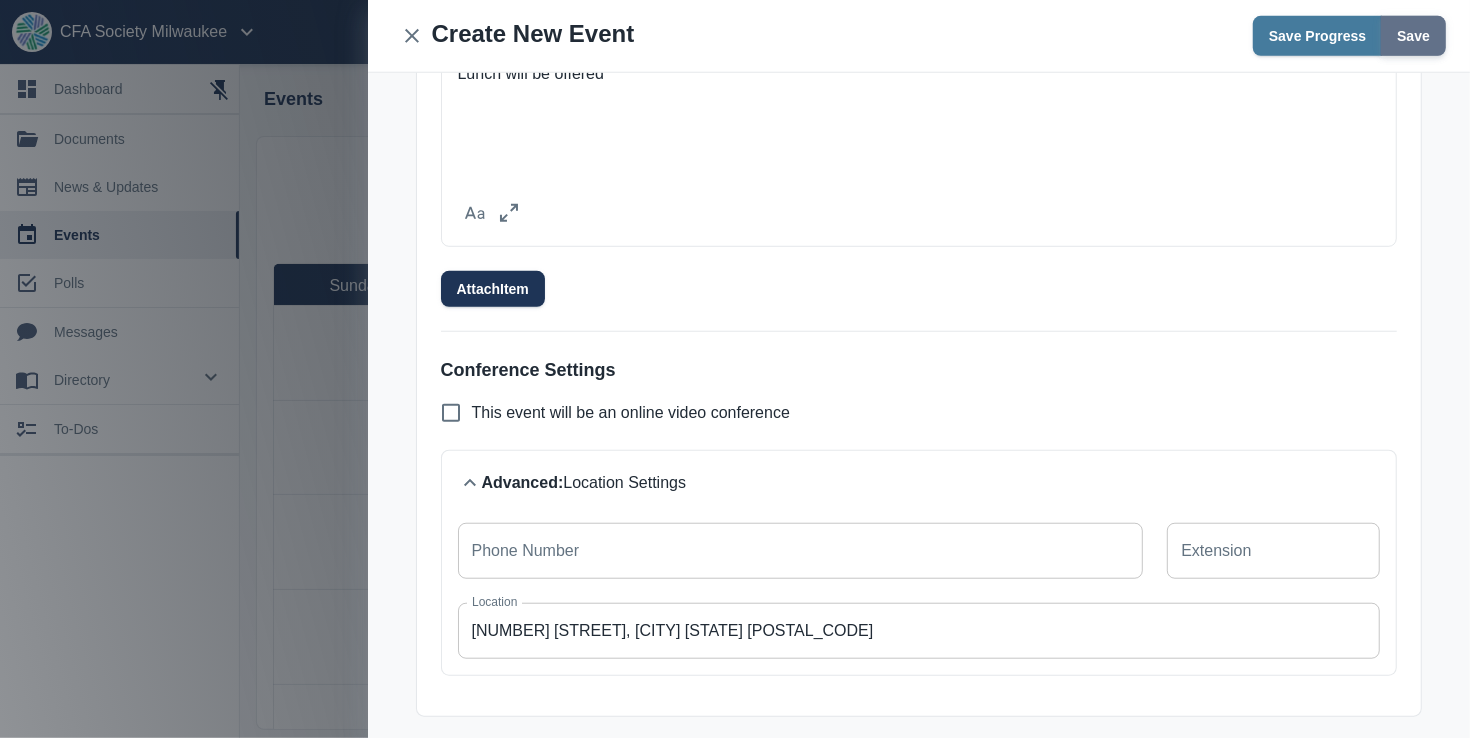 click on "Save" at bounding box center [1413, 36] 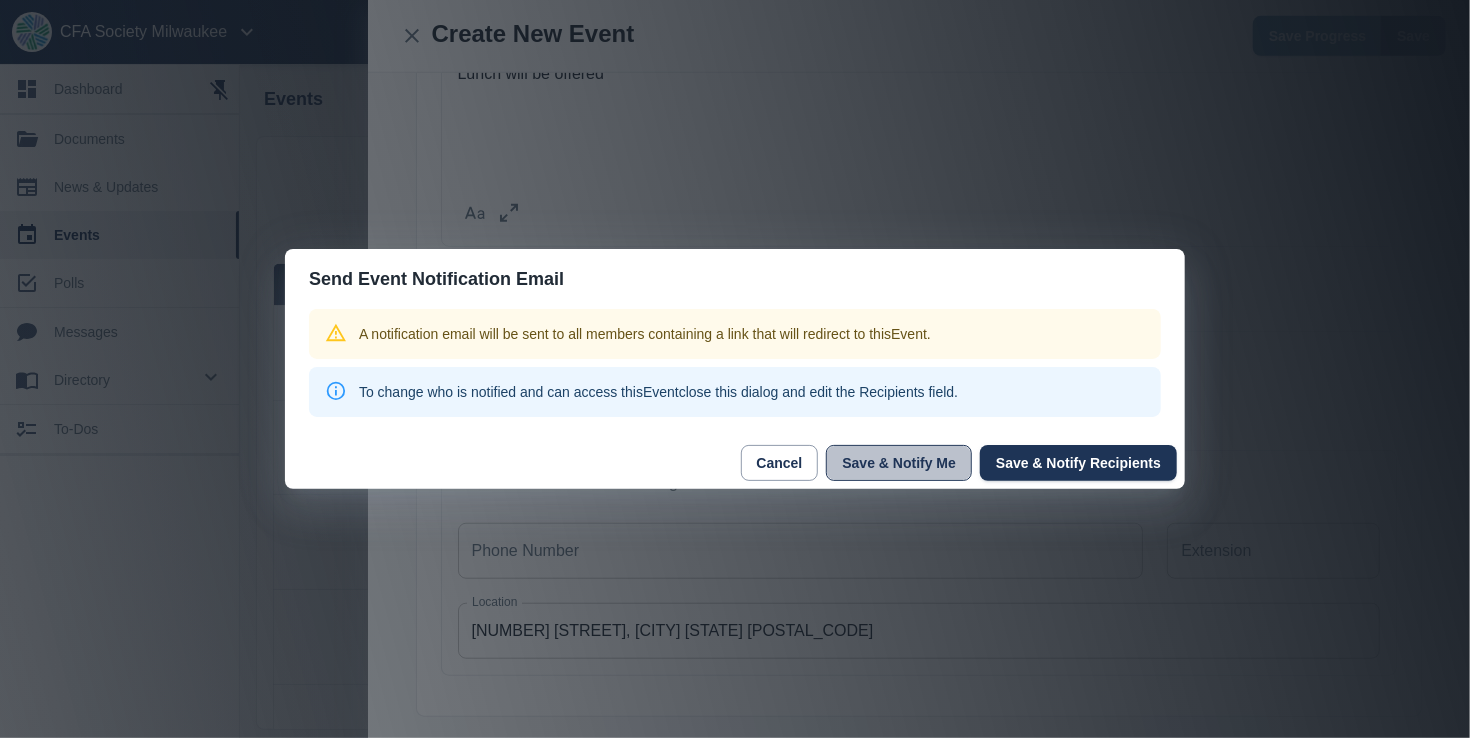 click on "Save & Notify Me" at bounding box center (899, 463) 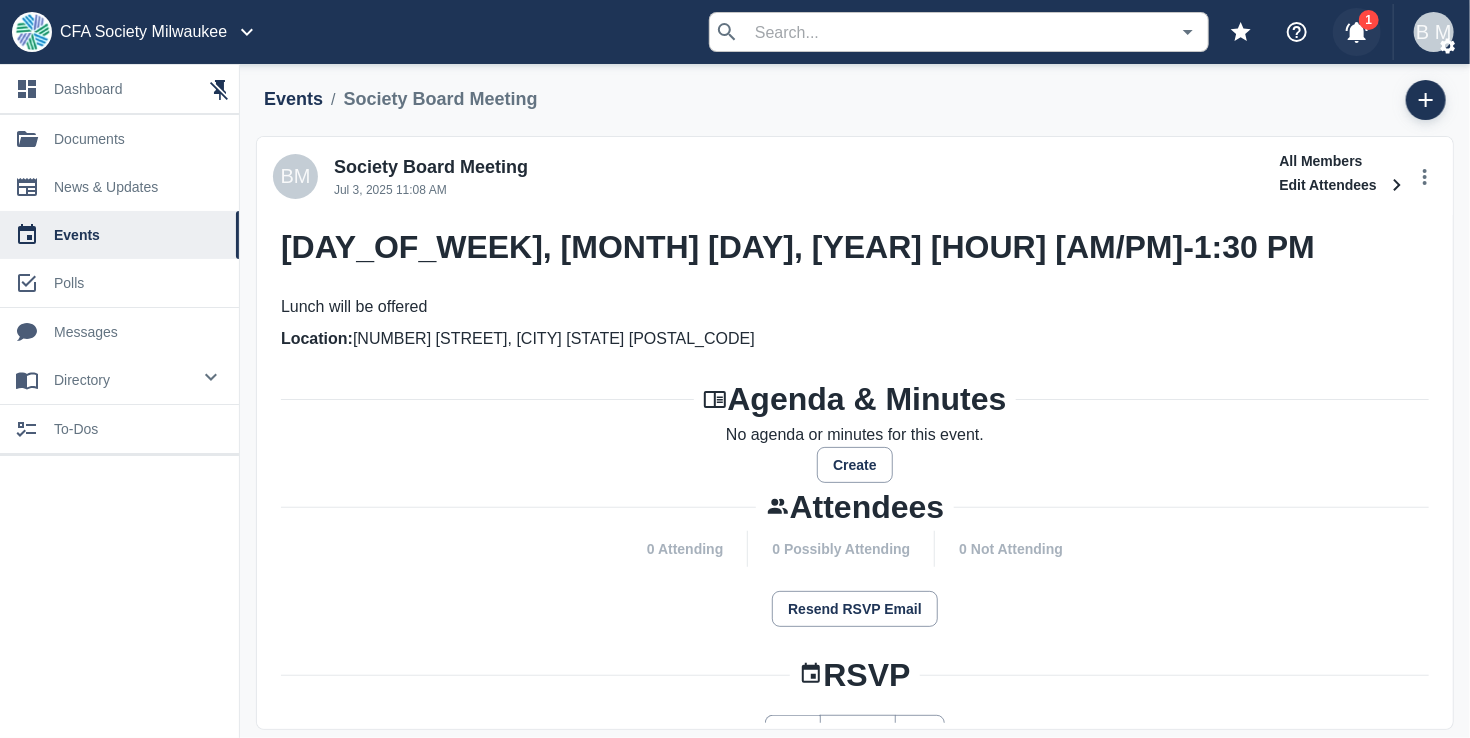 click on "documents" at bounding box center [138, 139] 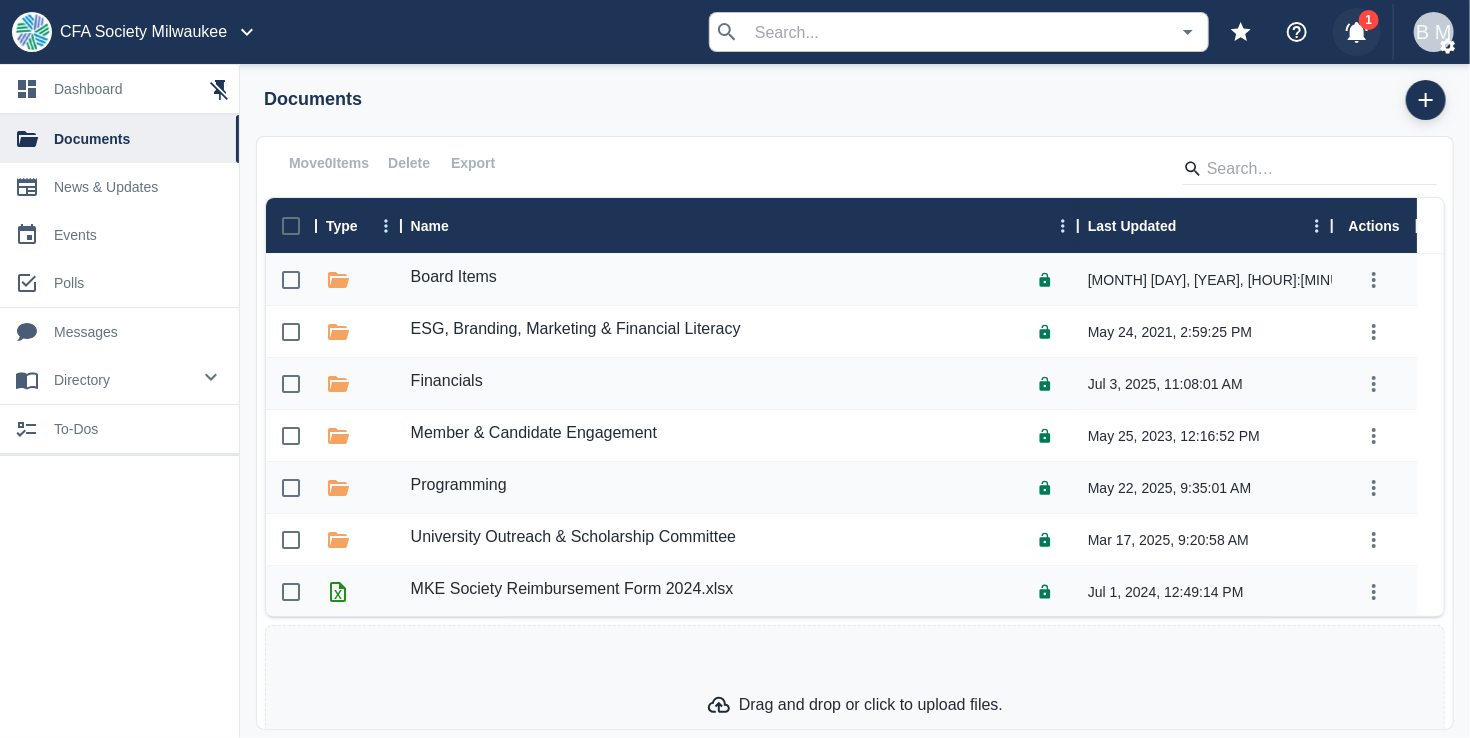 scroll, scrollTop: 1, scrollLeft: 0, axis: vertical 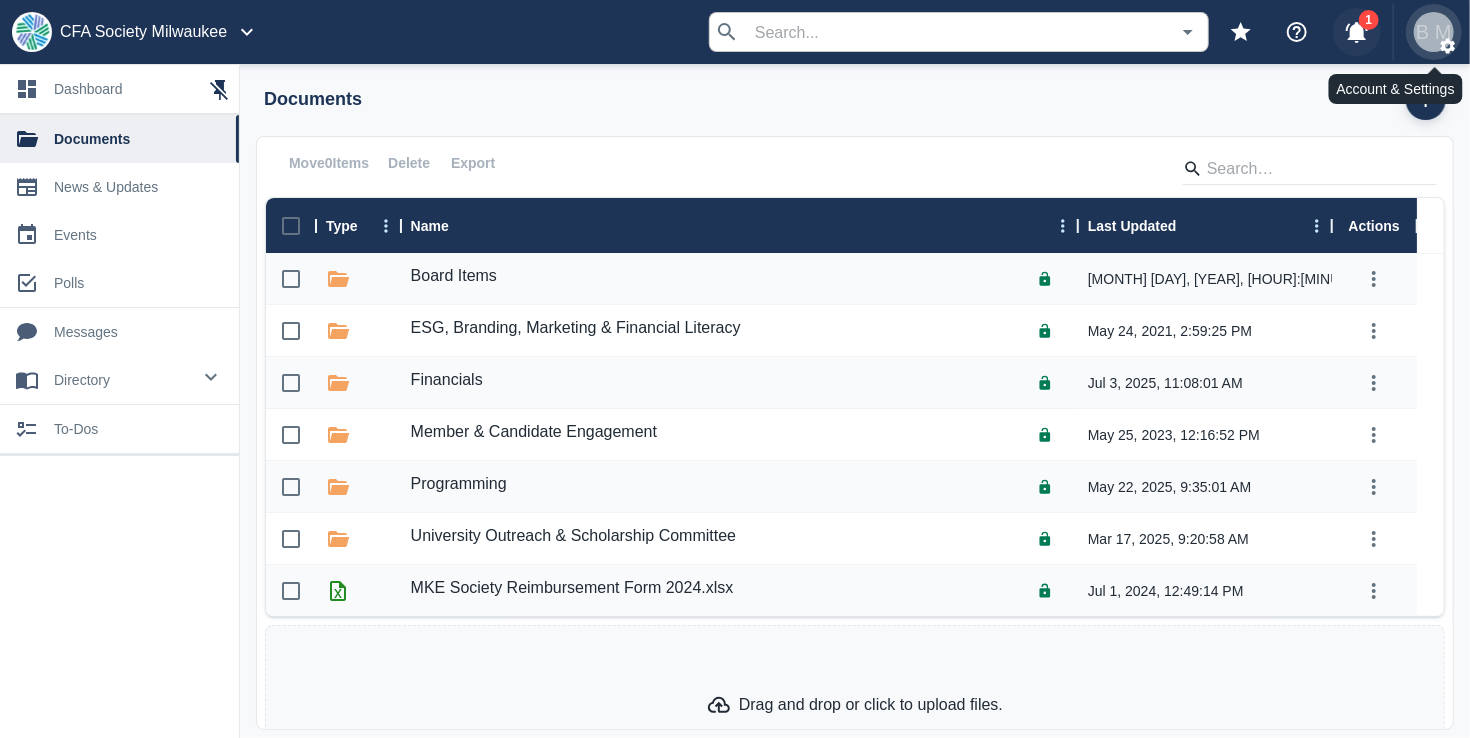 click on "B M" at bounding box center [1434, 32] 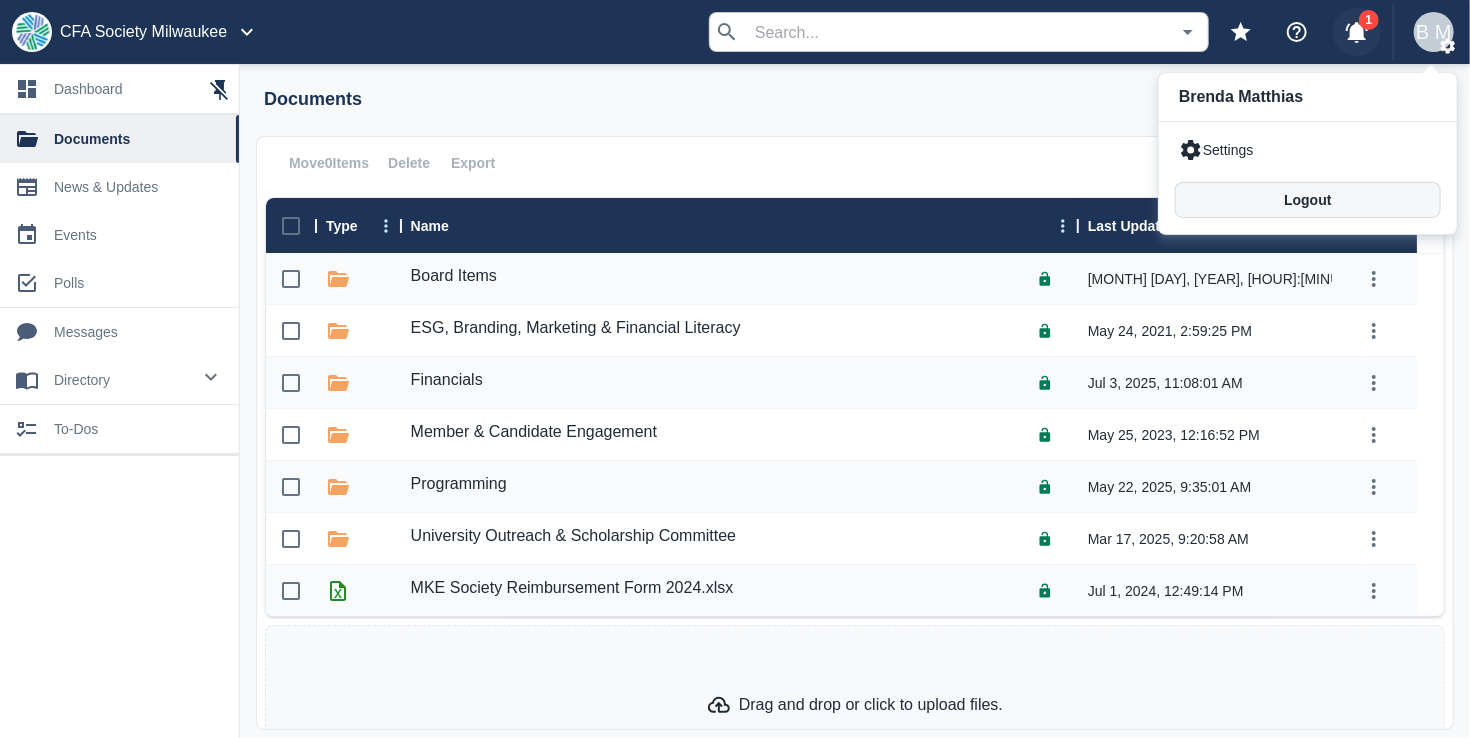 click on "Logout" at bounding box center [1308, 200] 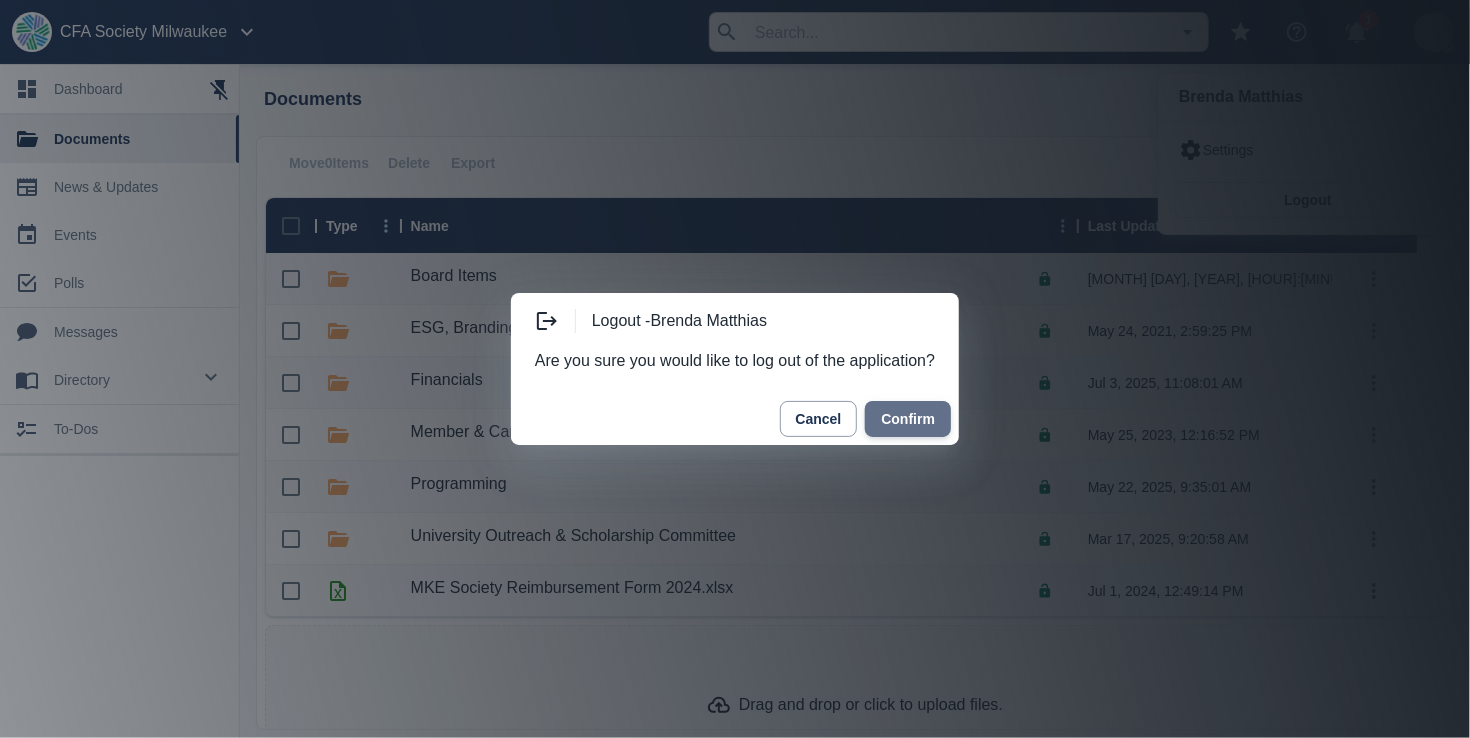 click on "Confirm" at bounding box center [908, 419] 